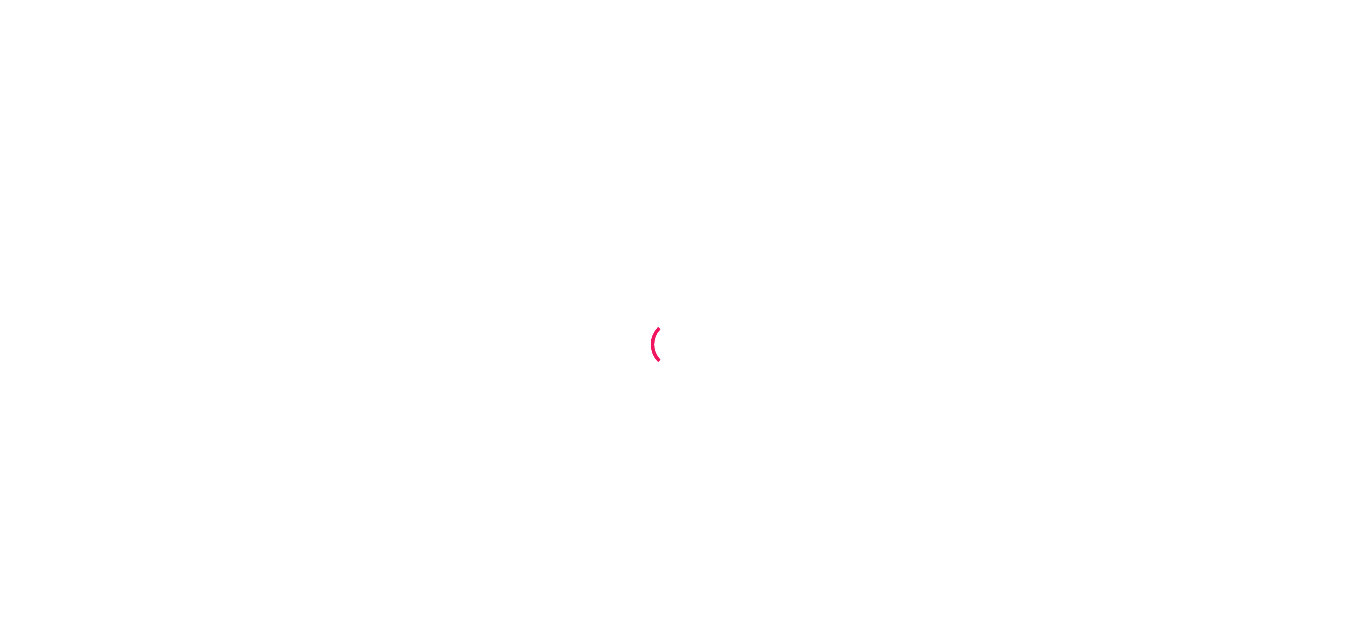 scroll, scrollTop: 0, scrollLeft: 0, axis: both 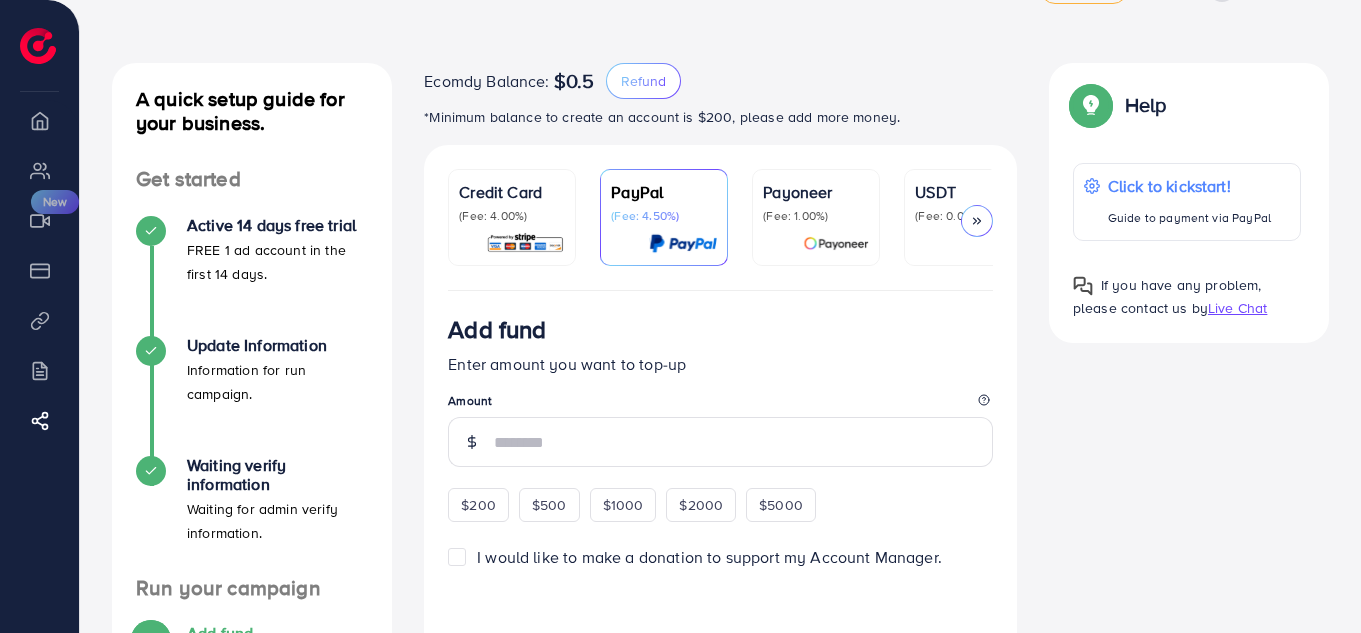 click at bounding box center [525, 243] 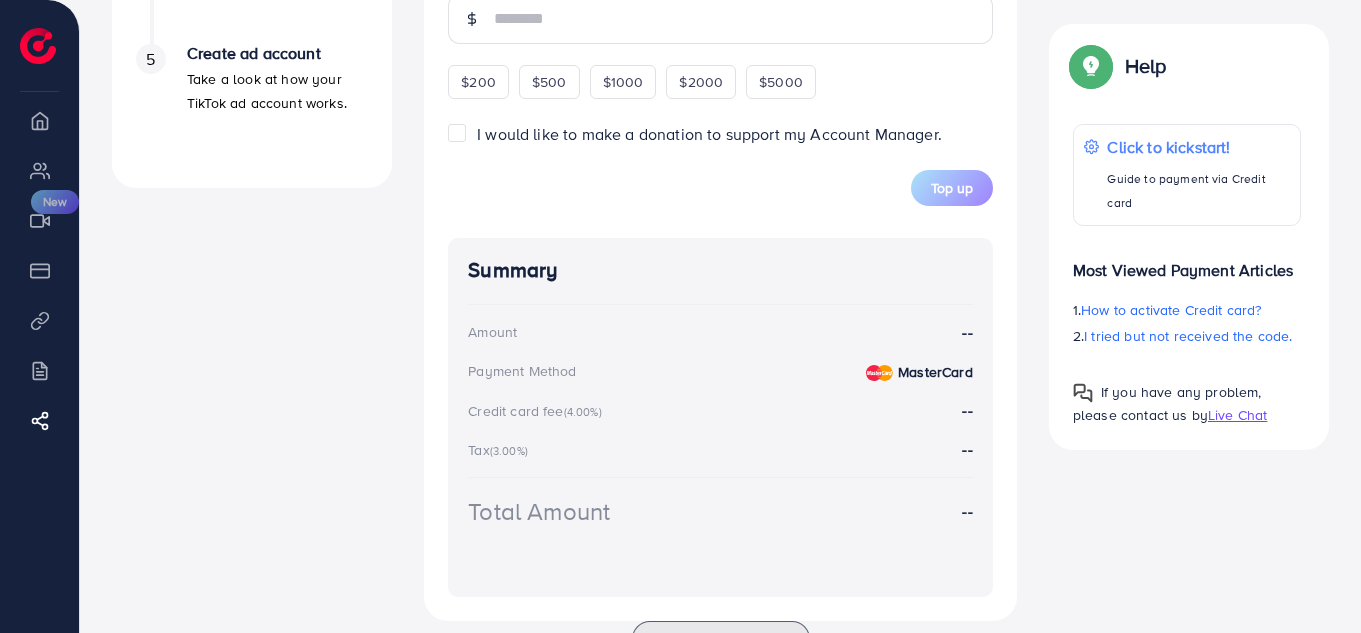 scroll, scrollTop: 461, scrollLeft: 0, axis: vertical 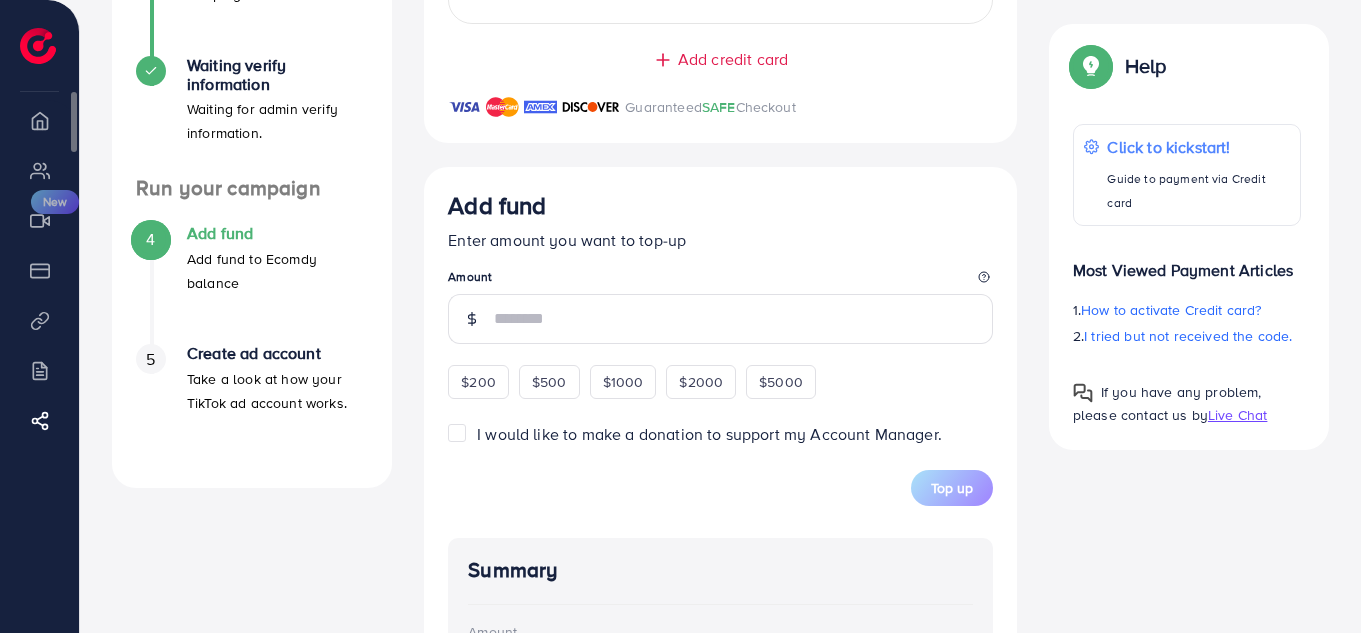 click on "Creative center  New" at bounding box center [39, 220] 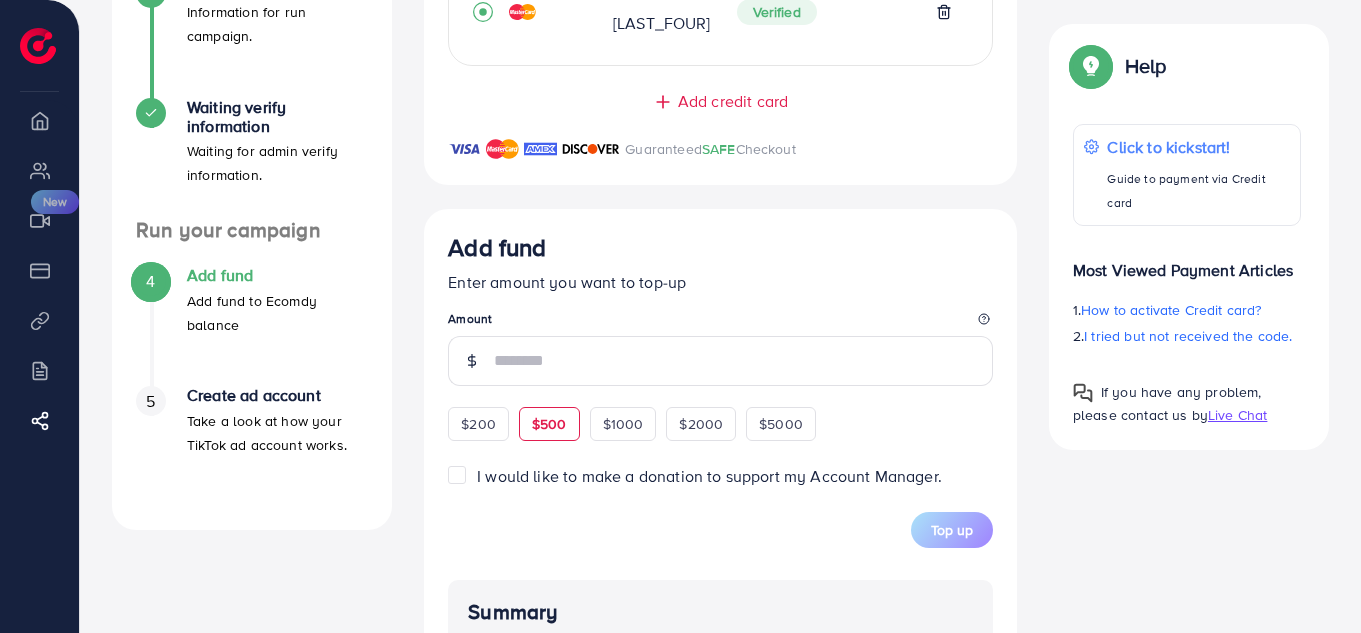 scroll, scrollTop: 461, scrollLeft: 0, axis: vertical 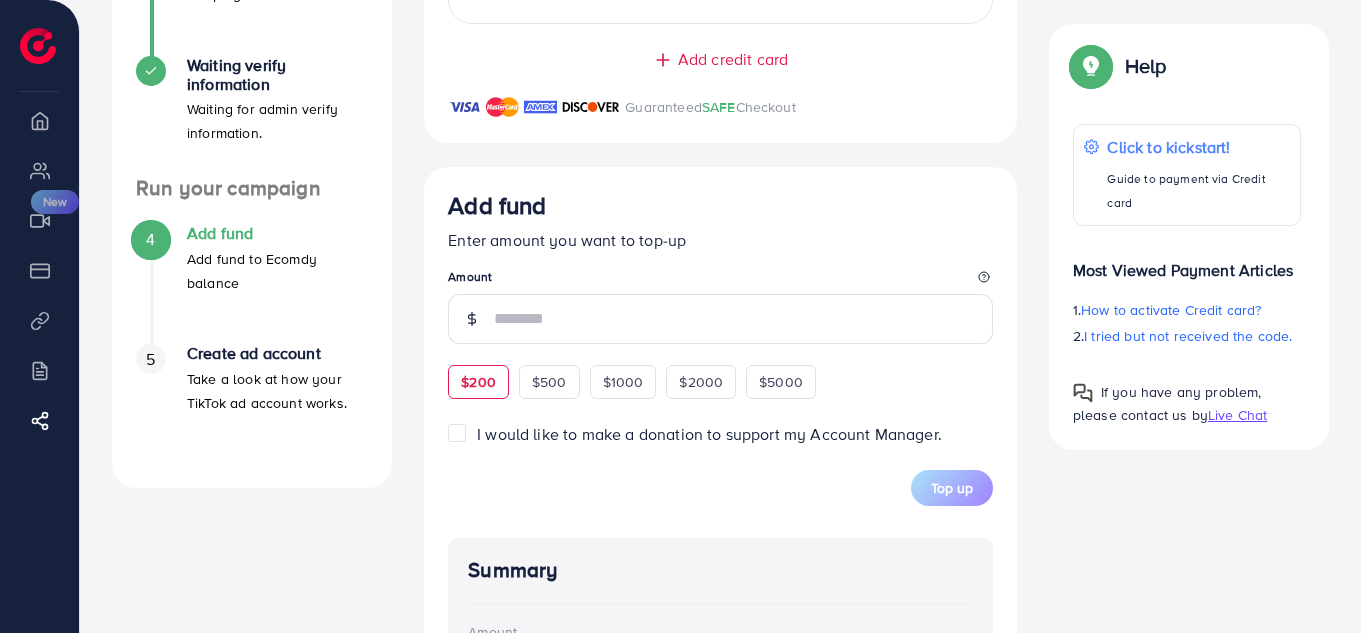 click on "$200" at bounding box center [478, 382] 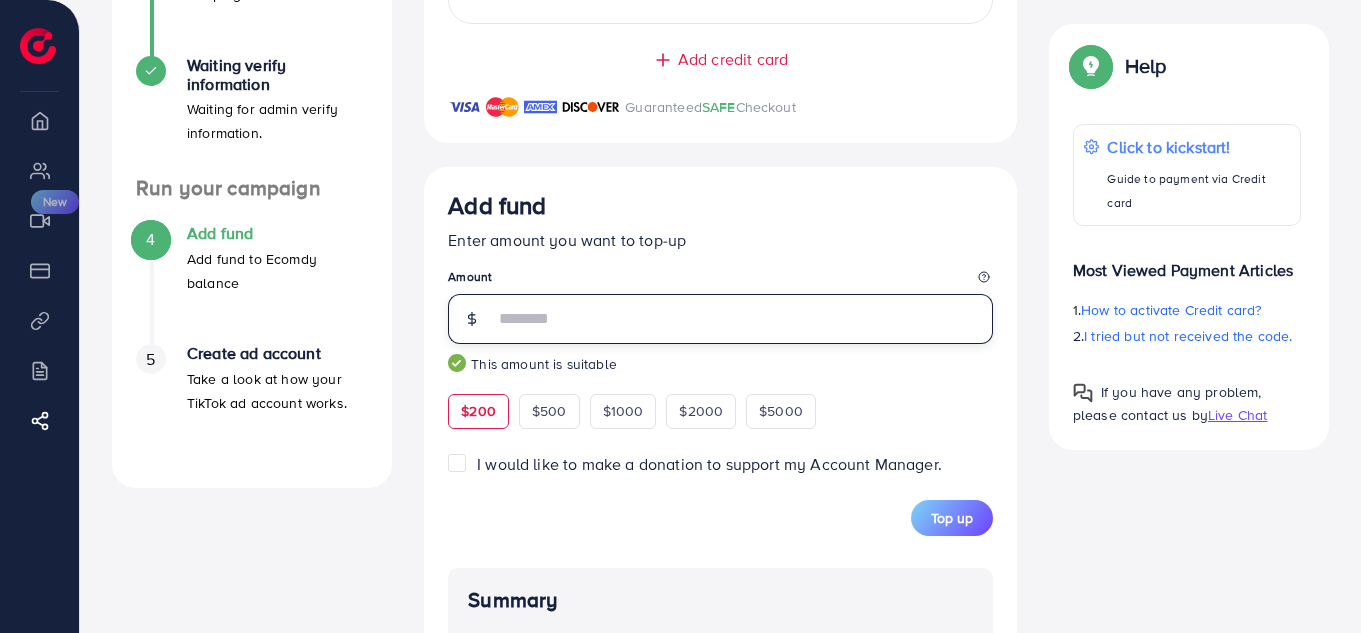 click on "***" at bounding box center (743, 319) 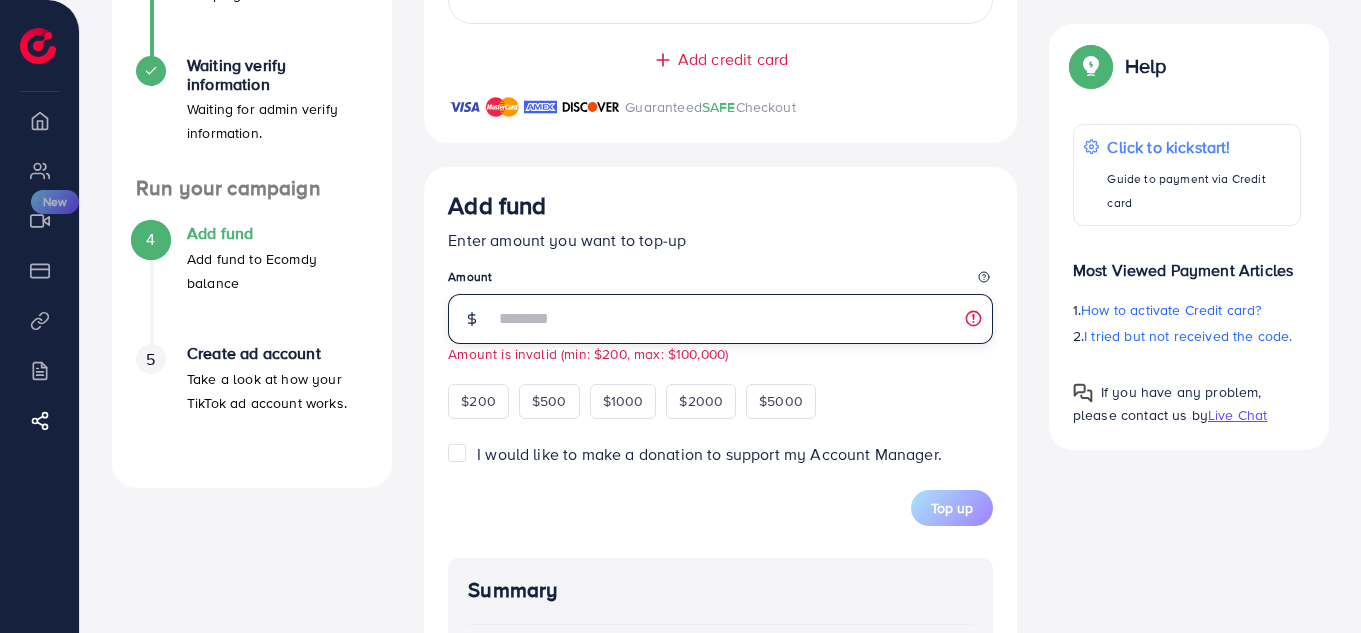 type on "*" 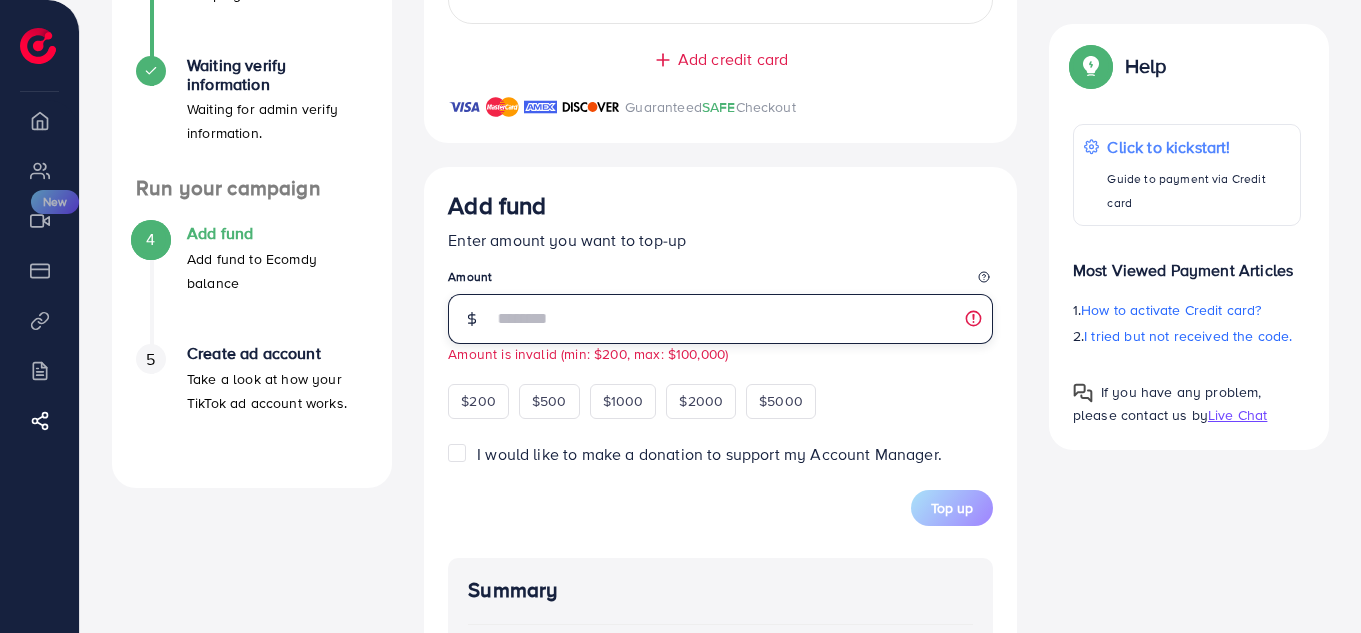 scroll, scrollTop: 0, scrollLeft: 0, axis: both 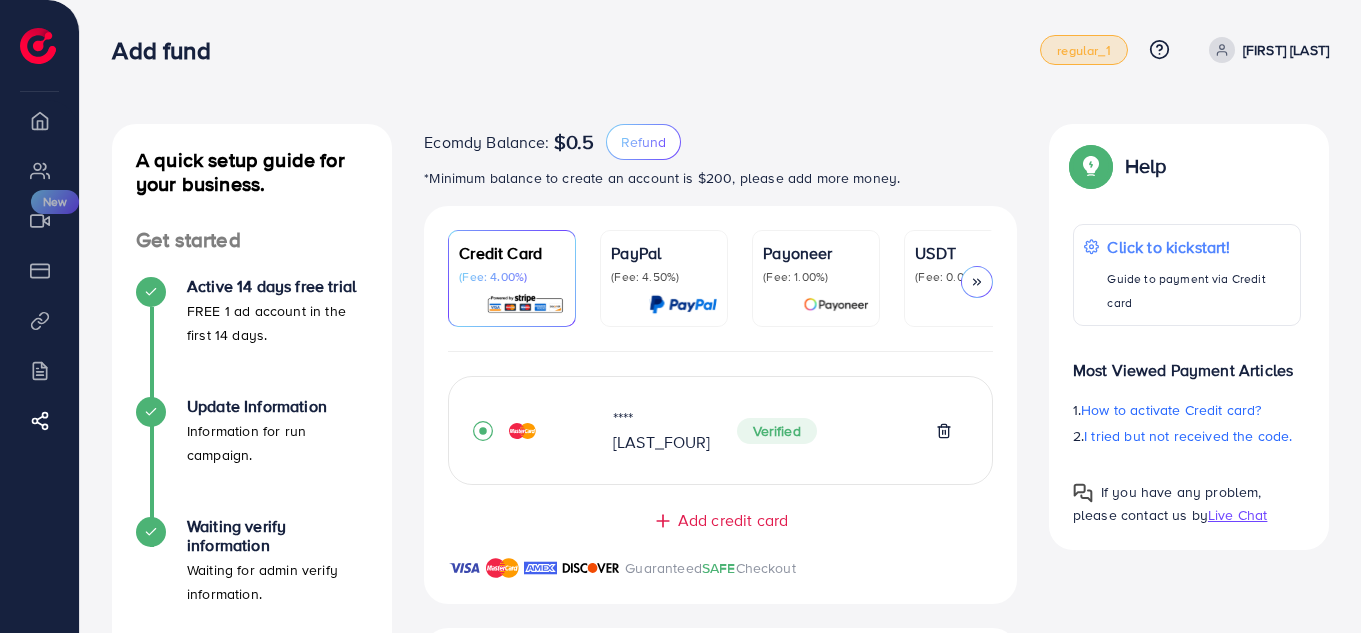 click on "regular_1" at bounding box center [1083, 50] 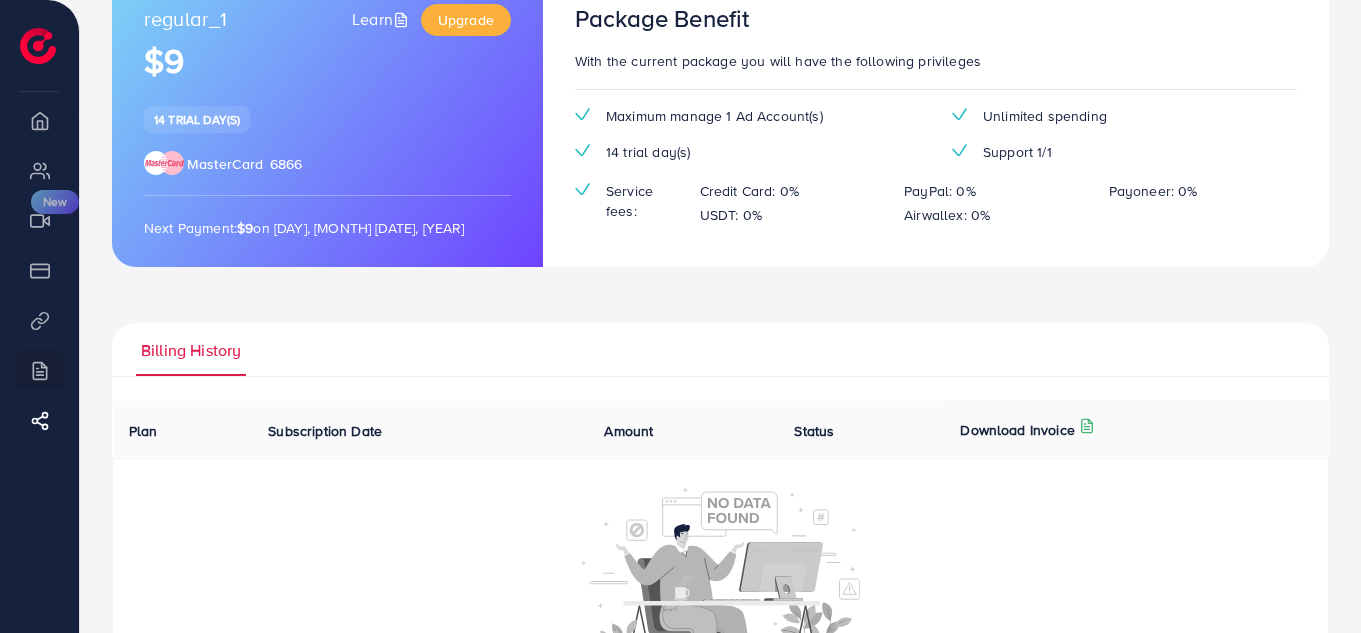 scroll, scrollTop: 135, scrollLeft: 0, axis: vertical 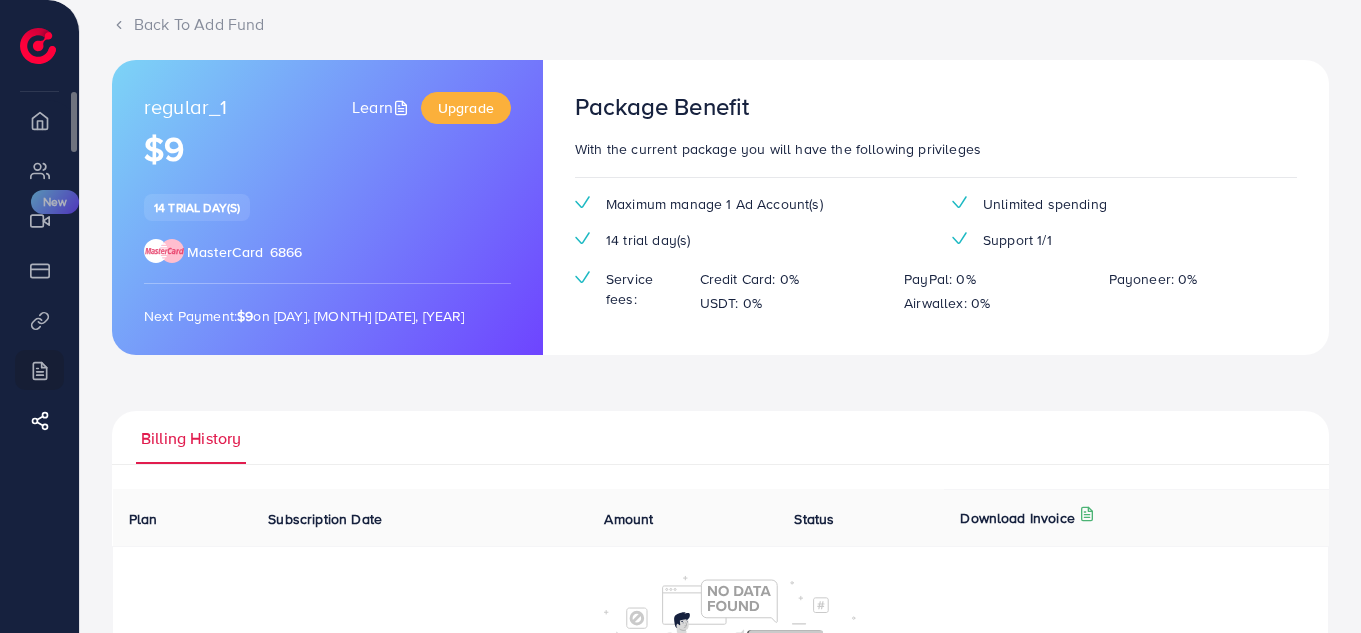click on "My ad accounts" at bounding box center [39, 170] 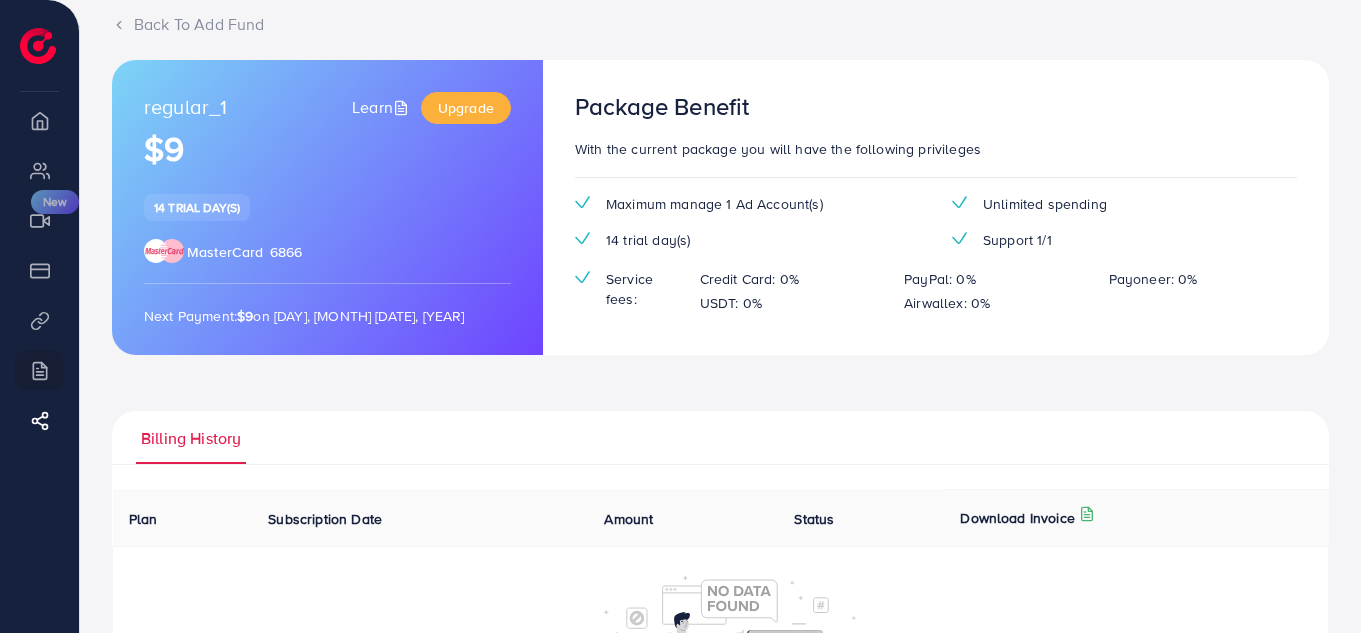 click 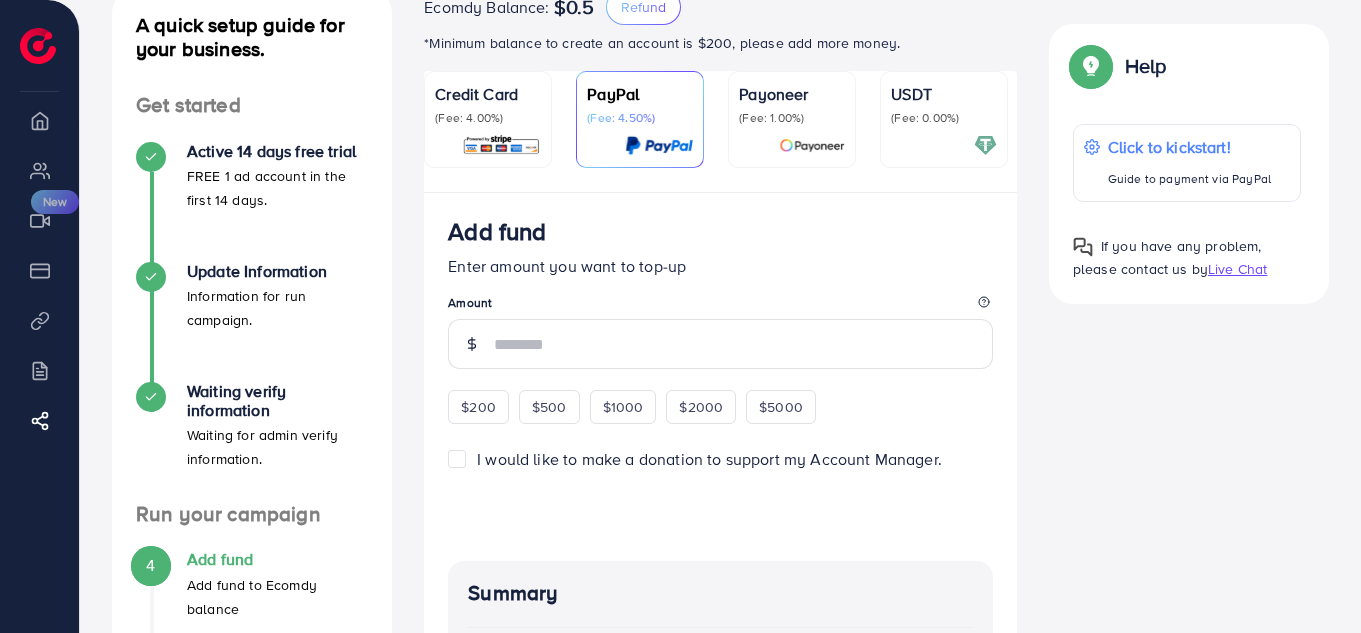 scroll, scrollTop: 0, scrollLeft: 0, axis: both 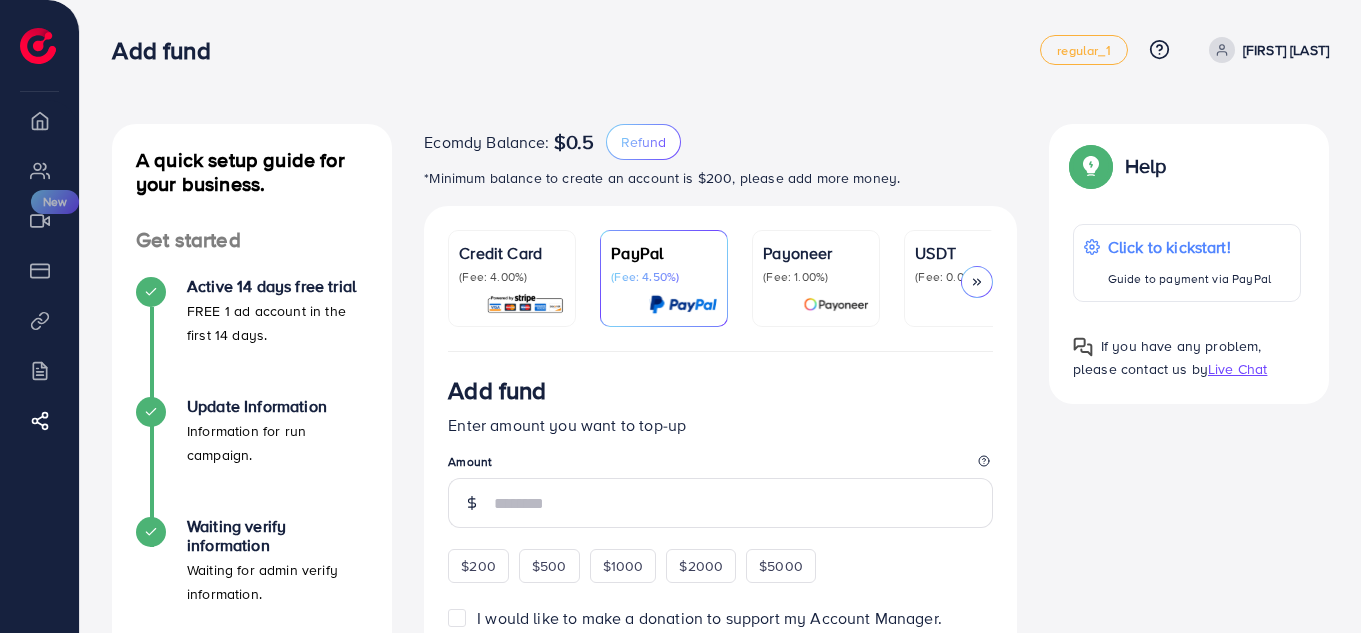 click at bounding box center [151, 292] 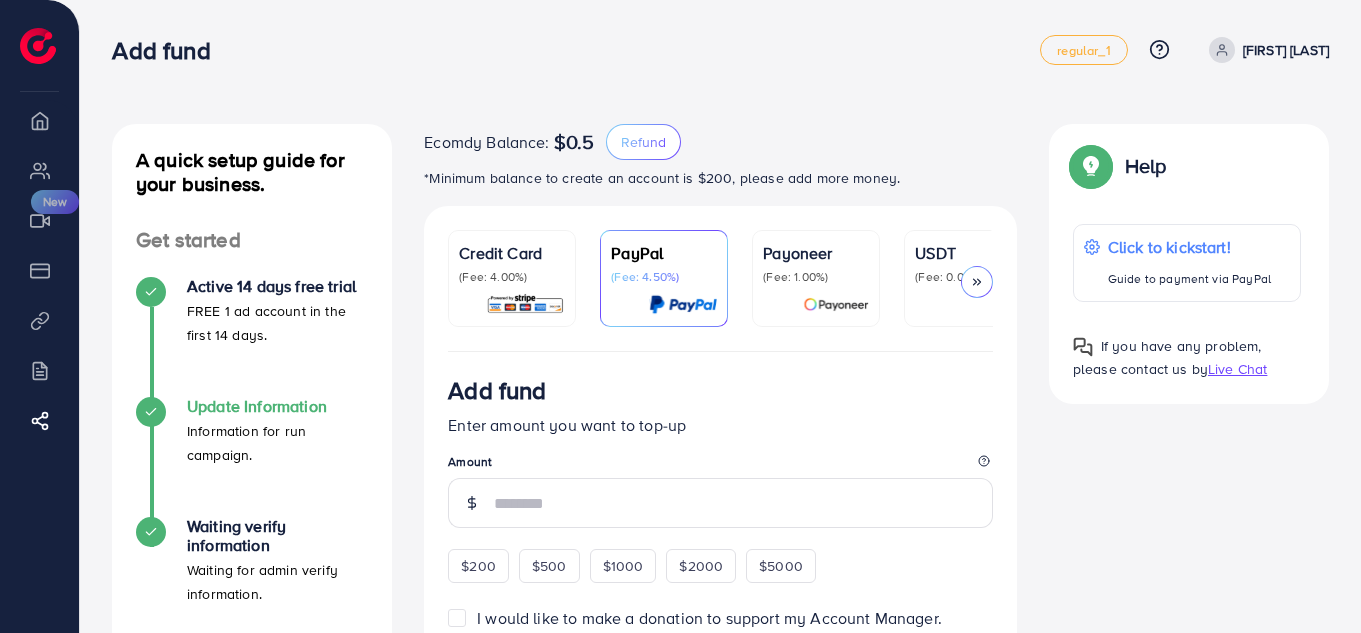 click at bounding box center [151, 412] 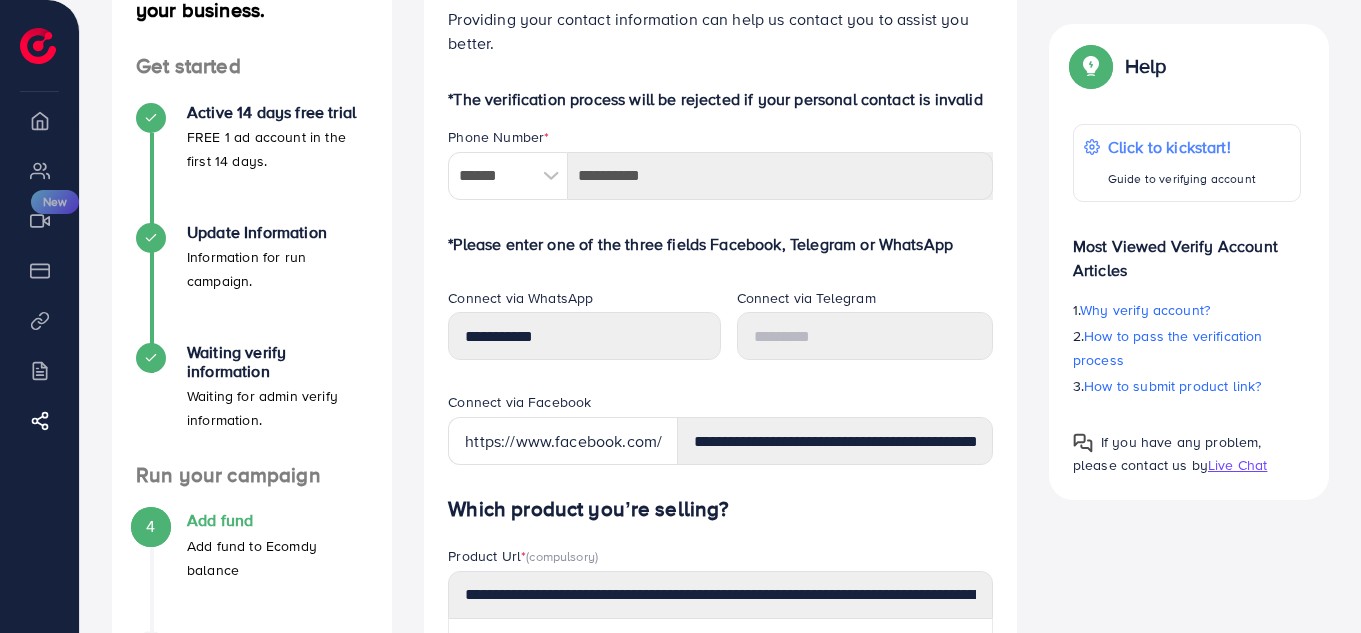 scroll, scrollTop: 200, scrollLeft: 0, axis: vertical 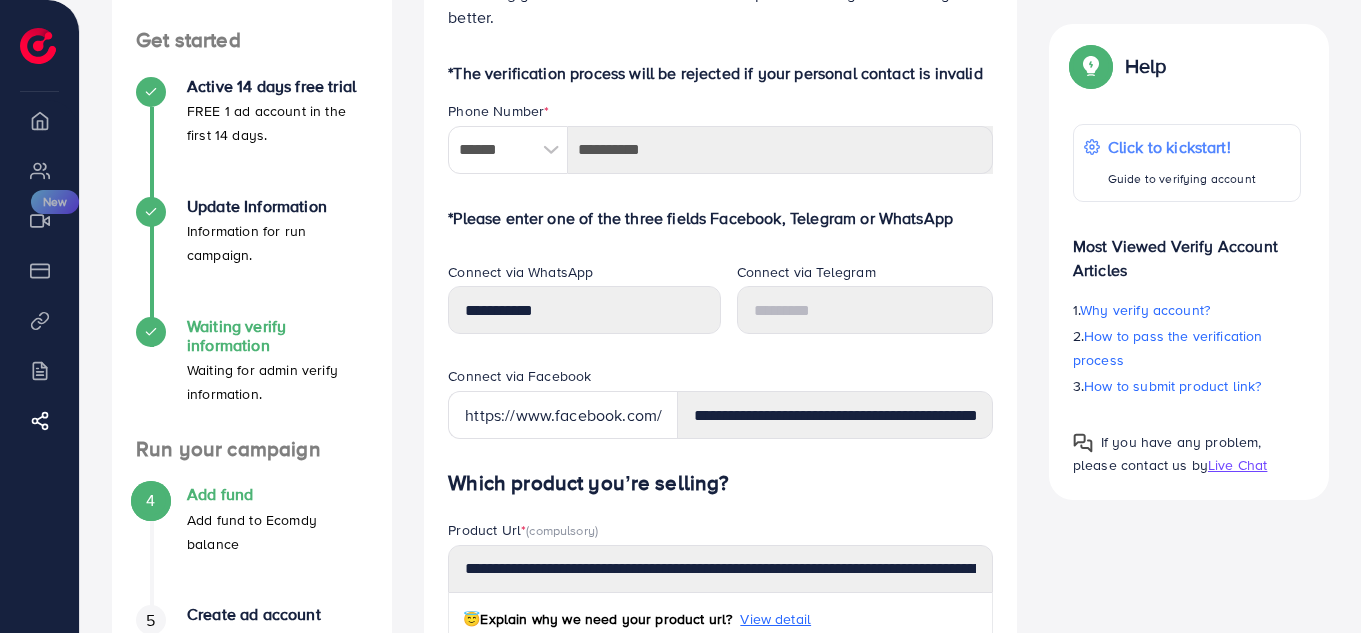 click at bounding box center [151, 332] 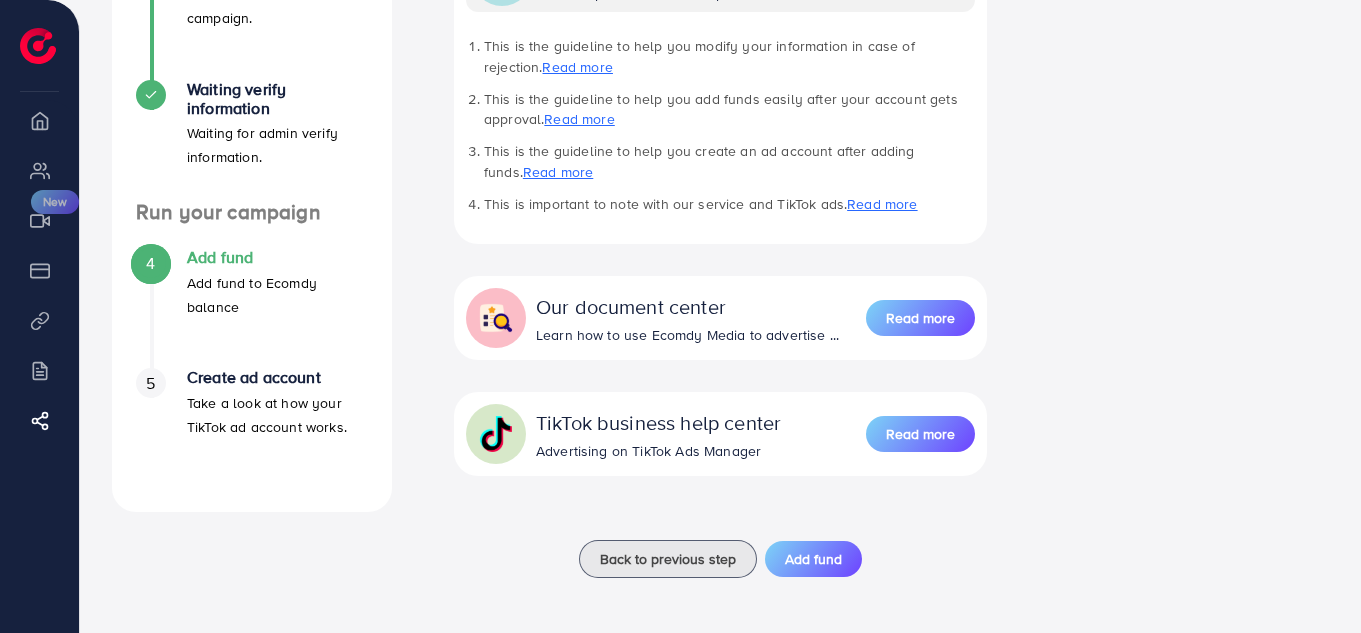 scroll, scrollTop: 438, scrollLeft: 0, axis: vertical 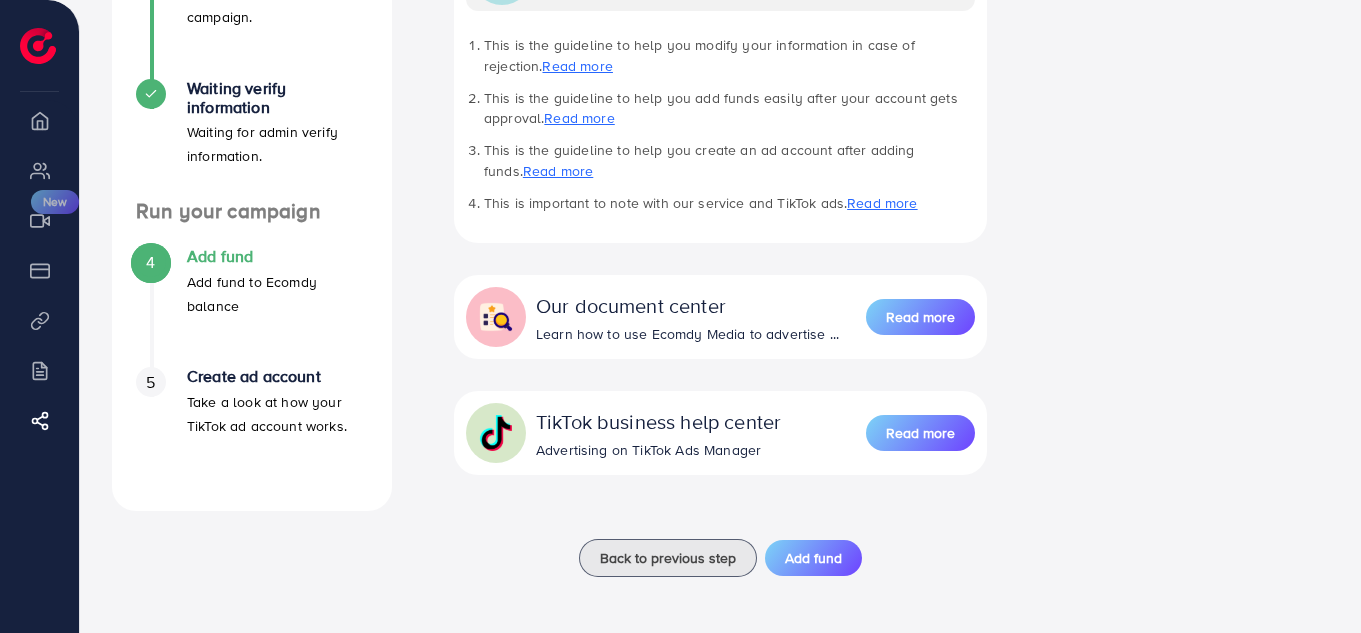 click on "4" at bounding box center (151, 262) 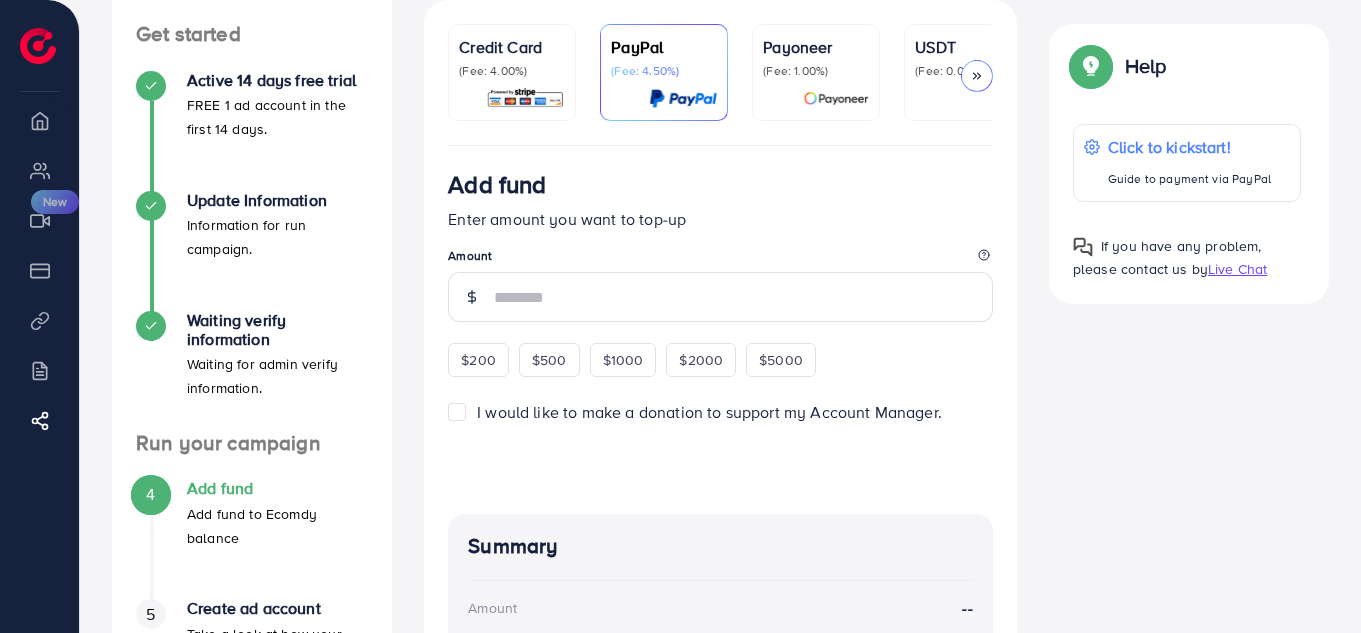 scroll, scrollTop: 500, scrollLeft: 0, axis: vertical 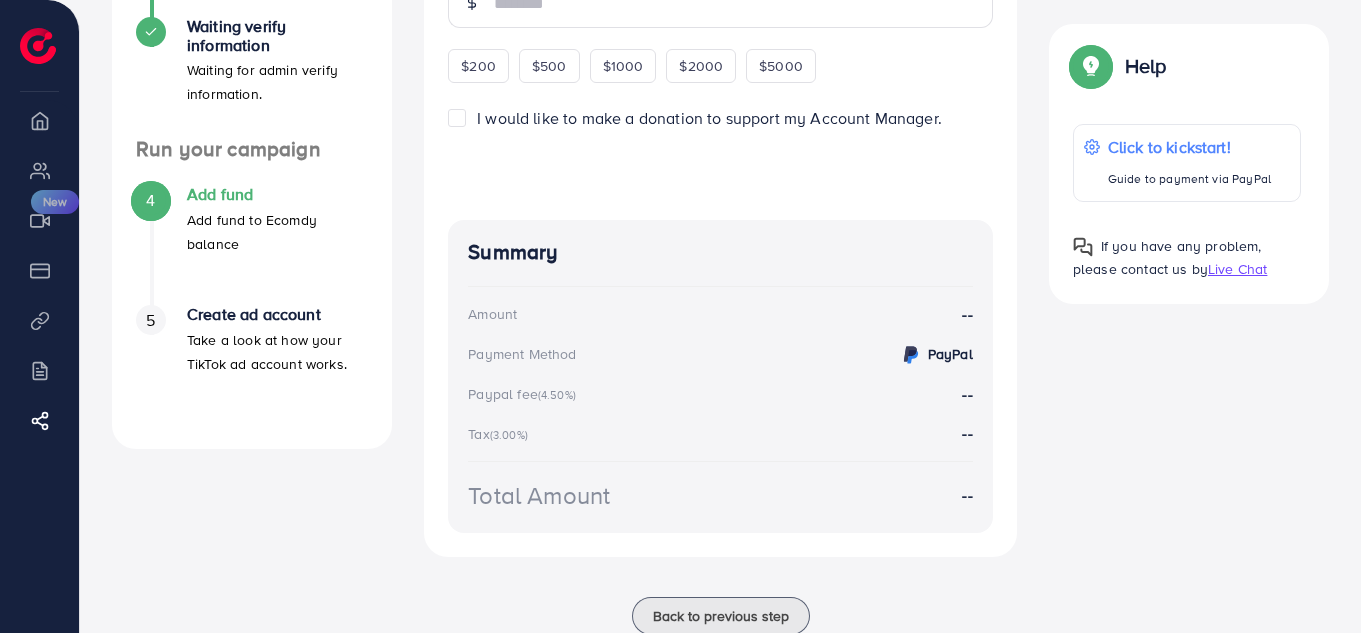 click on "4   Add fund   Add fund to Ecomdy balance" at bounding box center (252, 245) 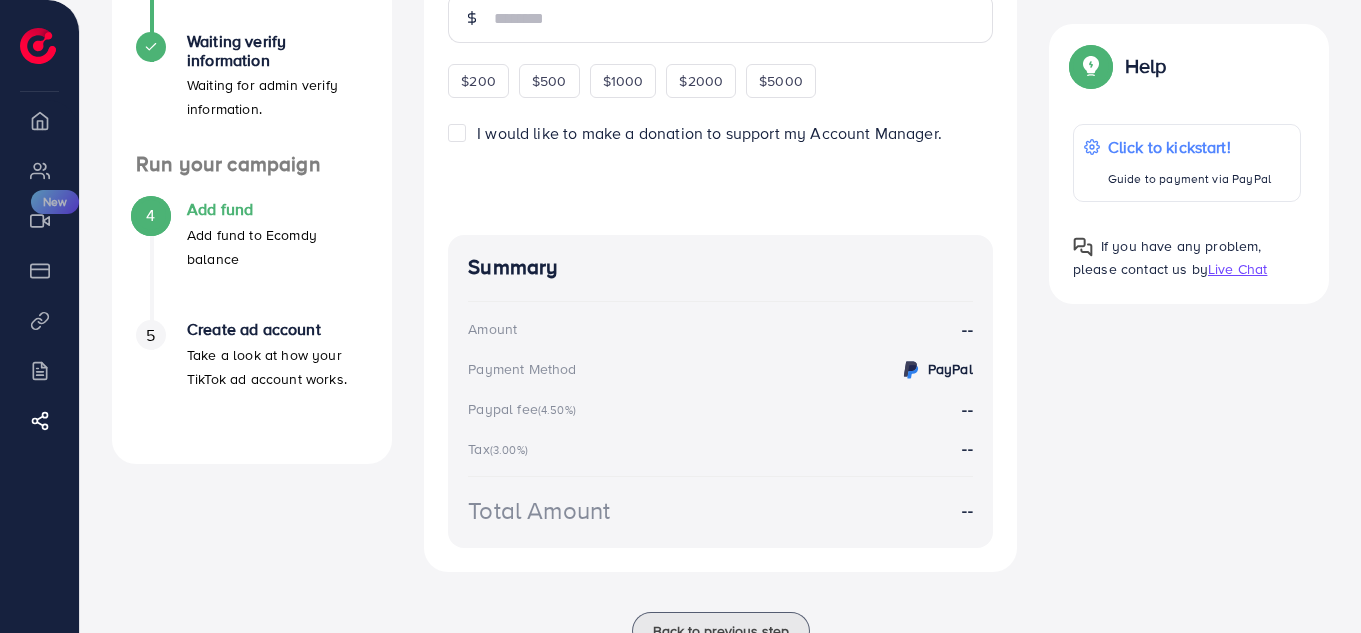scroll, scrollTop: 500, scrollLeft: 0, axis: vertical 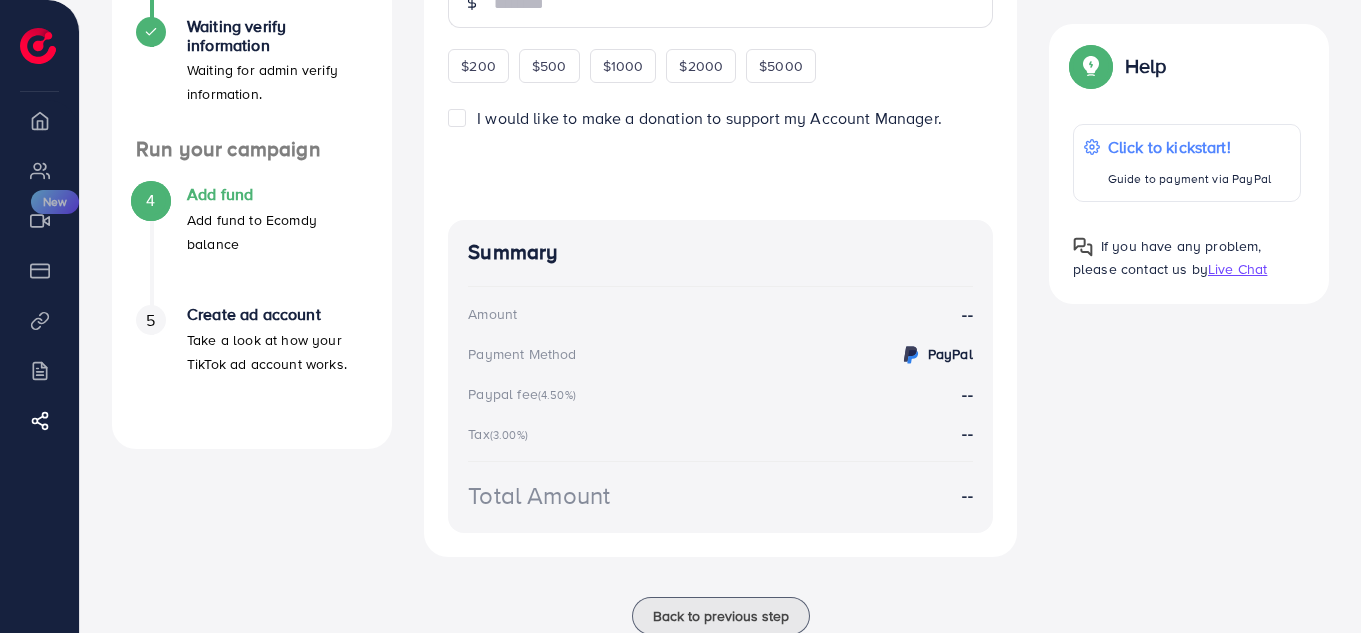 click on "5" at bounding box center (150, 320) 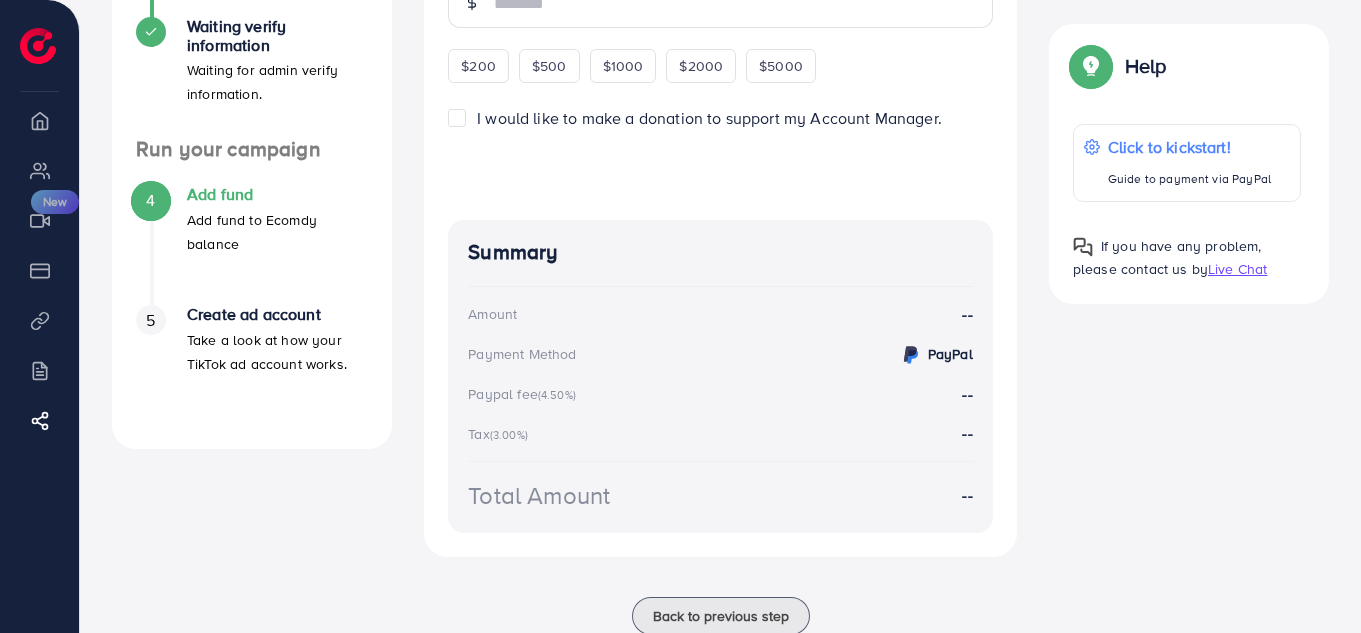 click on "5" at bounding box center (150, 320) 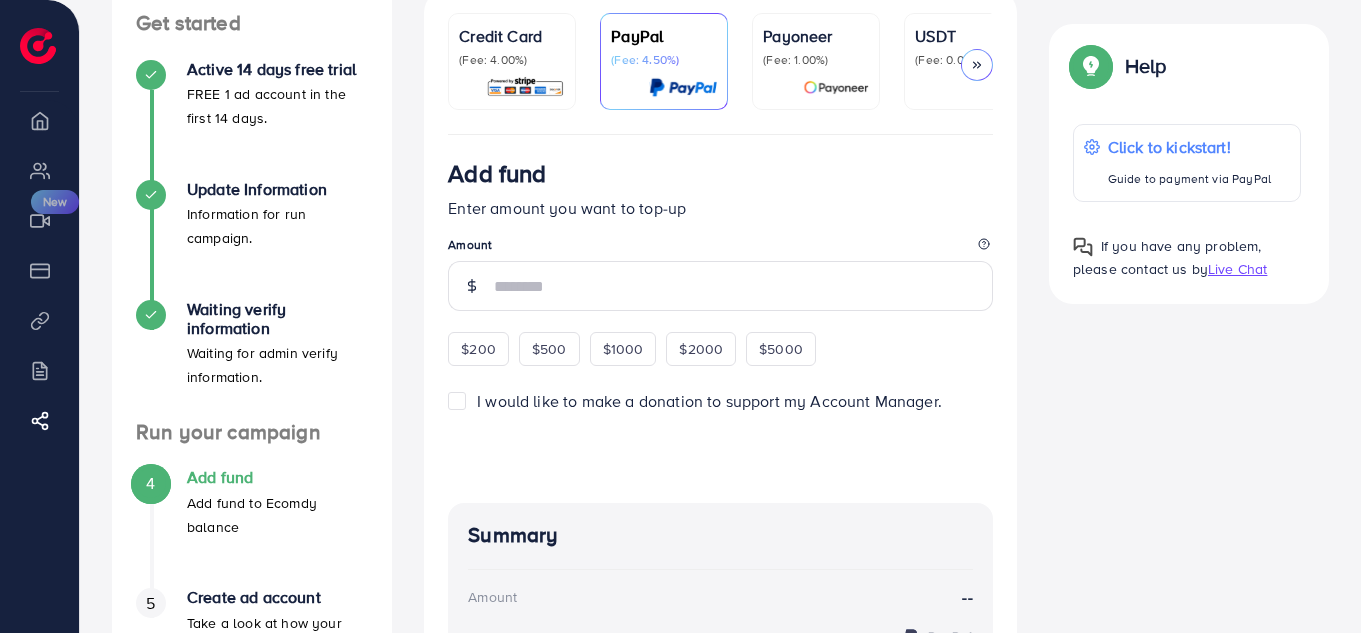 scroll, scrollTop: 200, scrollLeft: 0, axis: vertical 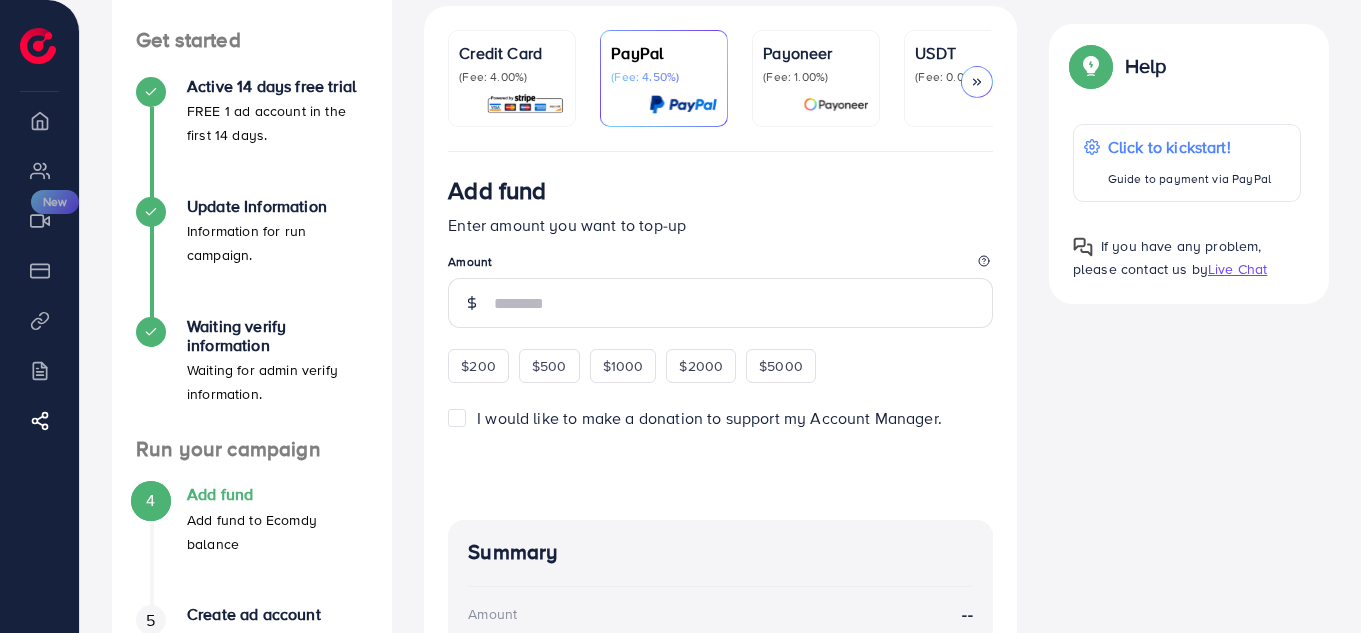 click at bounding box center [816, 104] 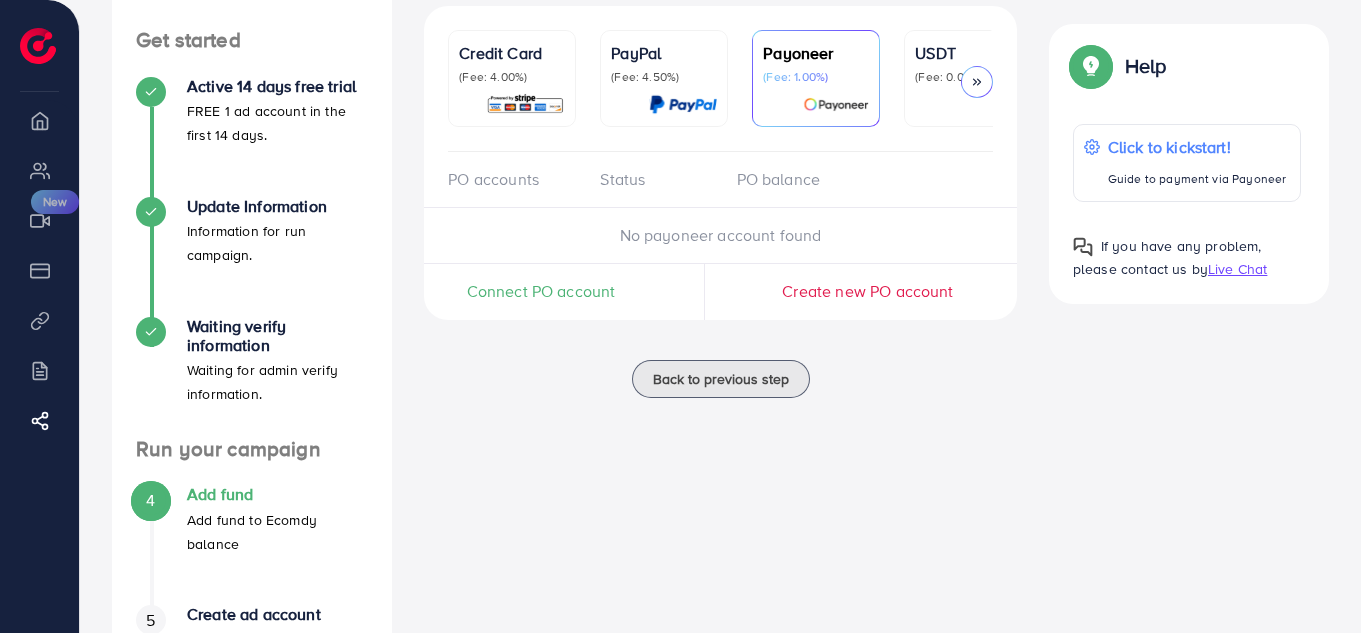 click at bounding box center (968, 104) 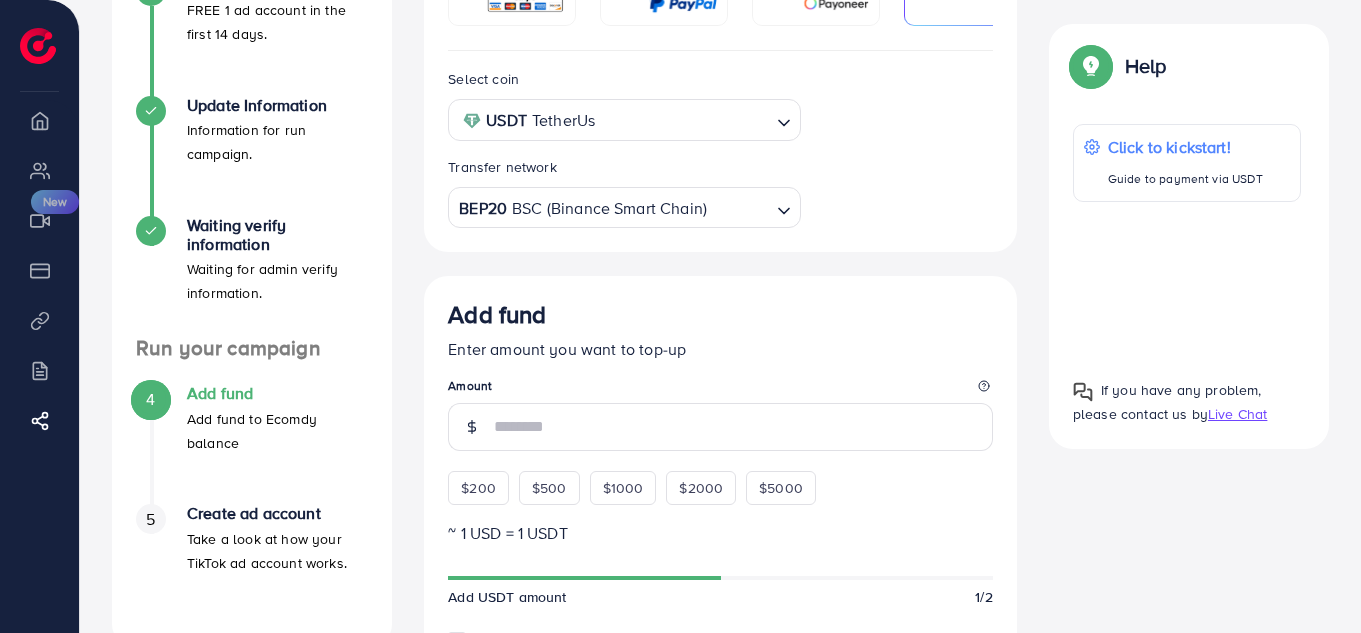 scroll, scrollTop: 300, scrollLeft: 0, axis: vertical 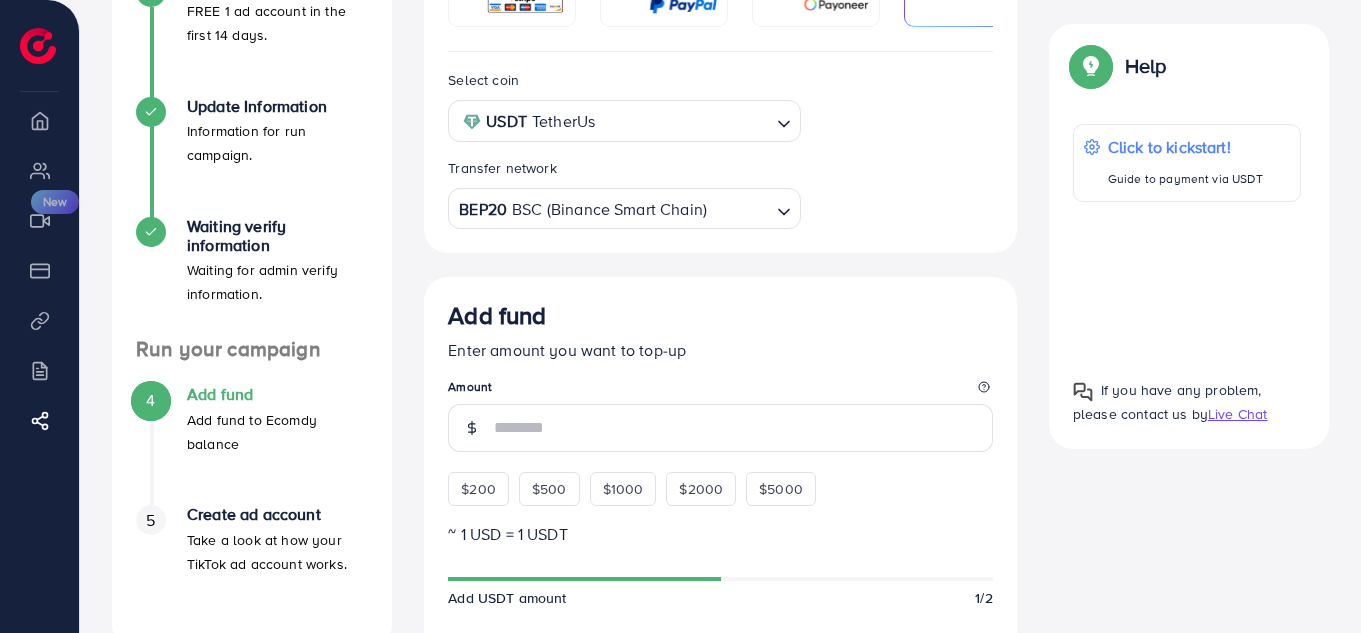 click 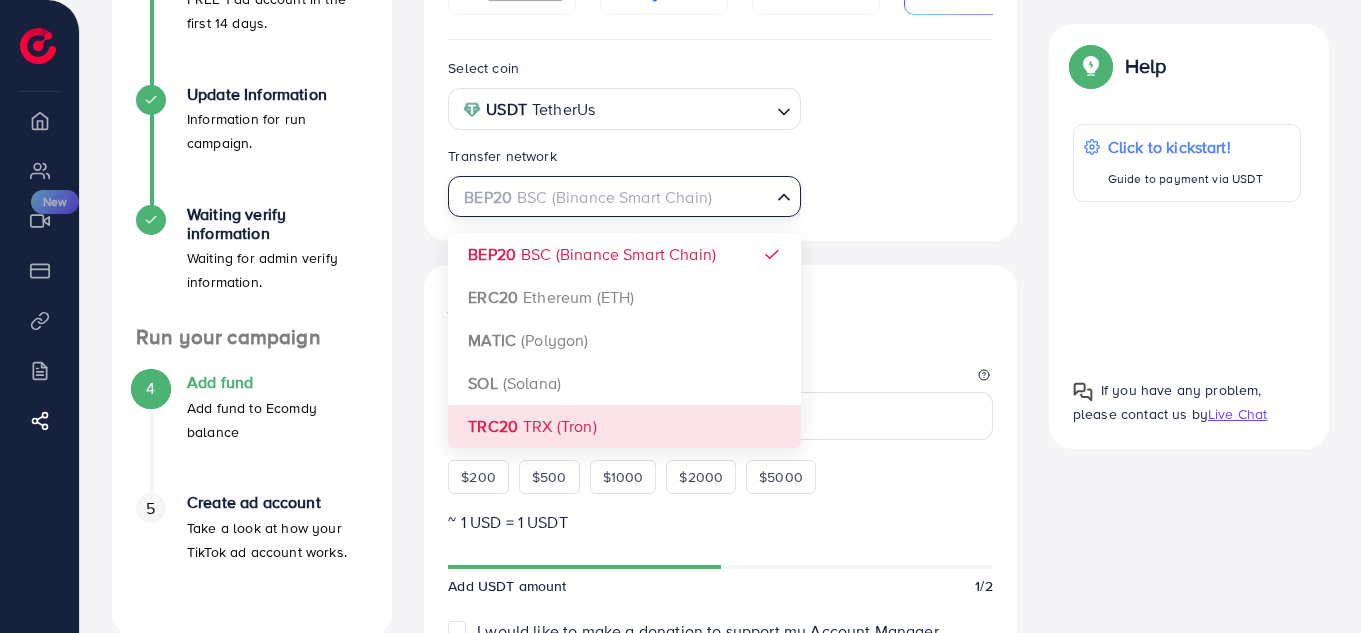 scroll, scrollTop: 300, scrollLeft: 0, axis: vertical 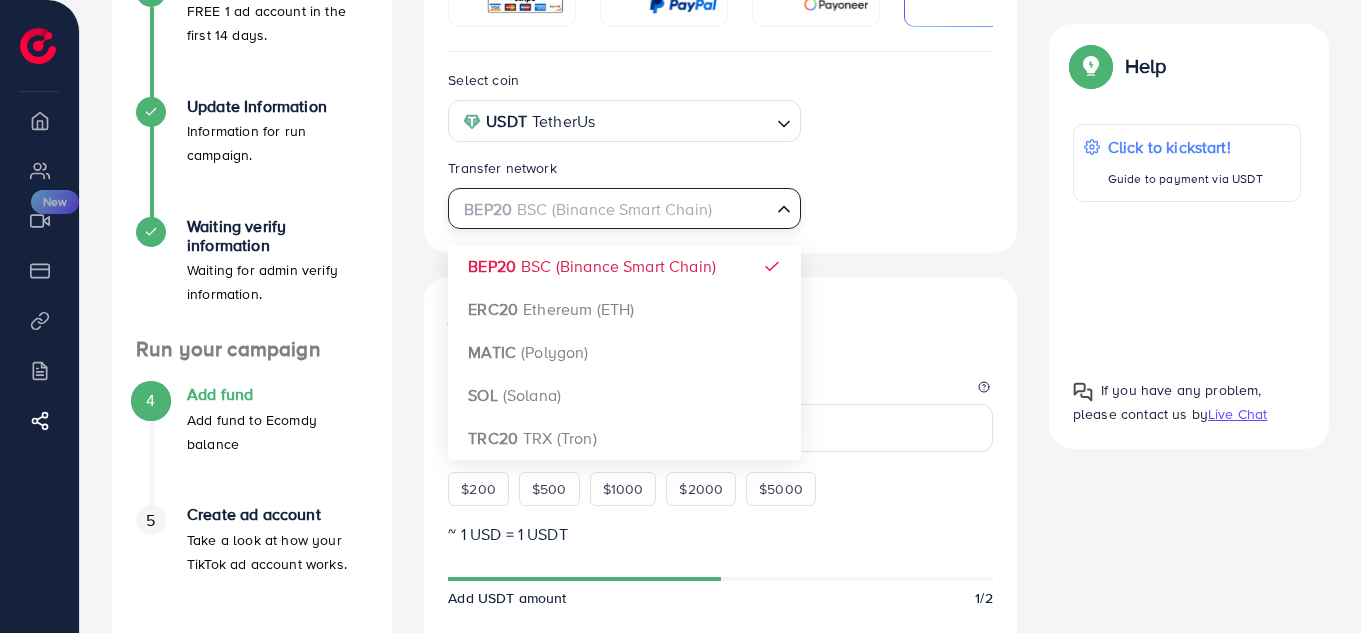 click at bounding box center (684, 121) 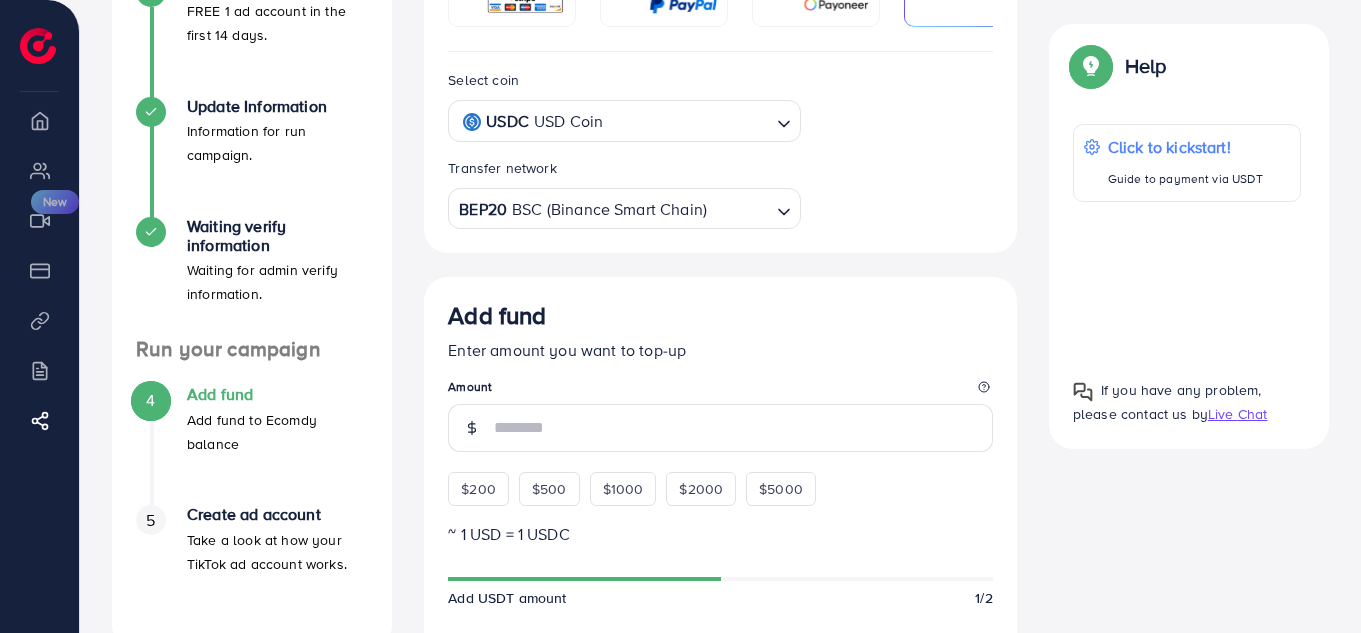 click on "Select coin   USDC USD Coin           Loading...     USDT TetherUs USDC USD Coin       Transfer network   BEP20 BSC (Binance Smart Chain)           Loading..." at bounding box center (720, 152) 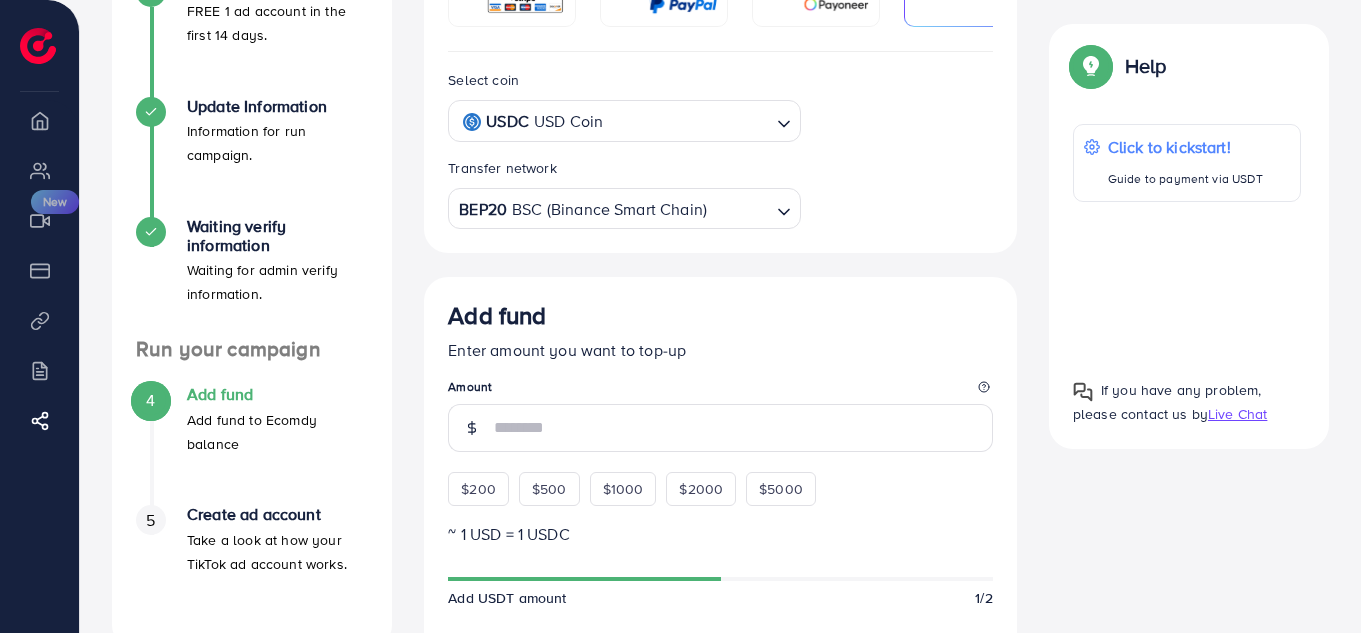 click at bounding box center (688, 121) 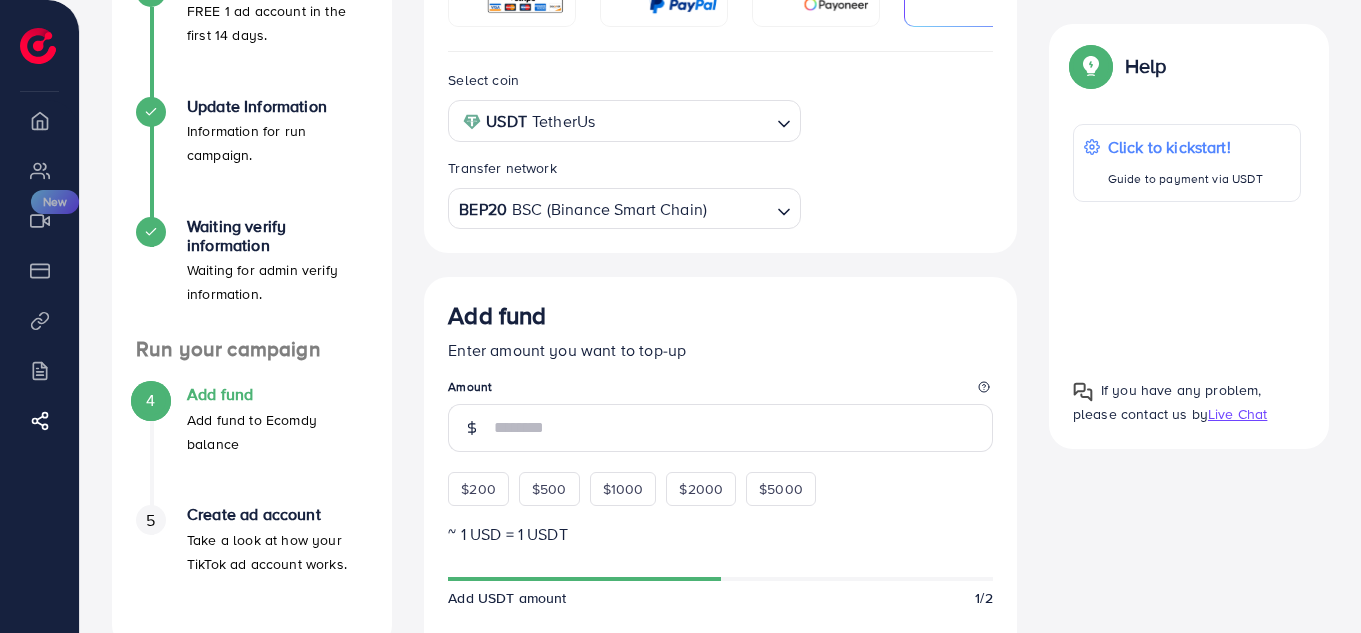 click on "Select coin   USDT TetherUs           Loading...     USDT TetherUs USDC USD Coin       Transfer network   BEP20 BSC (Binance Smart Chain)           Loading..." at bounding box center (720, 148) 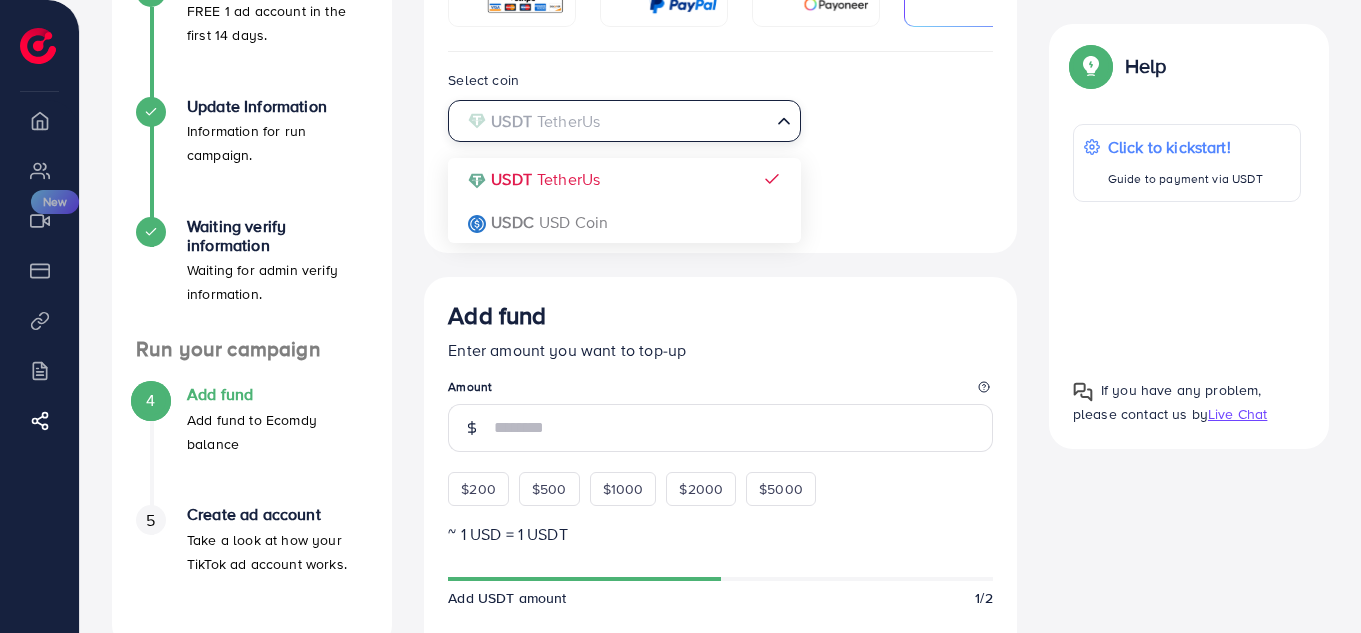 click at bounding box center [612, 121] 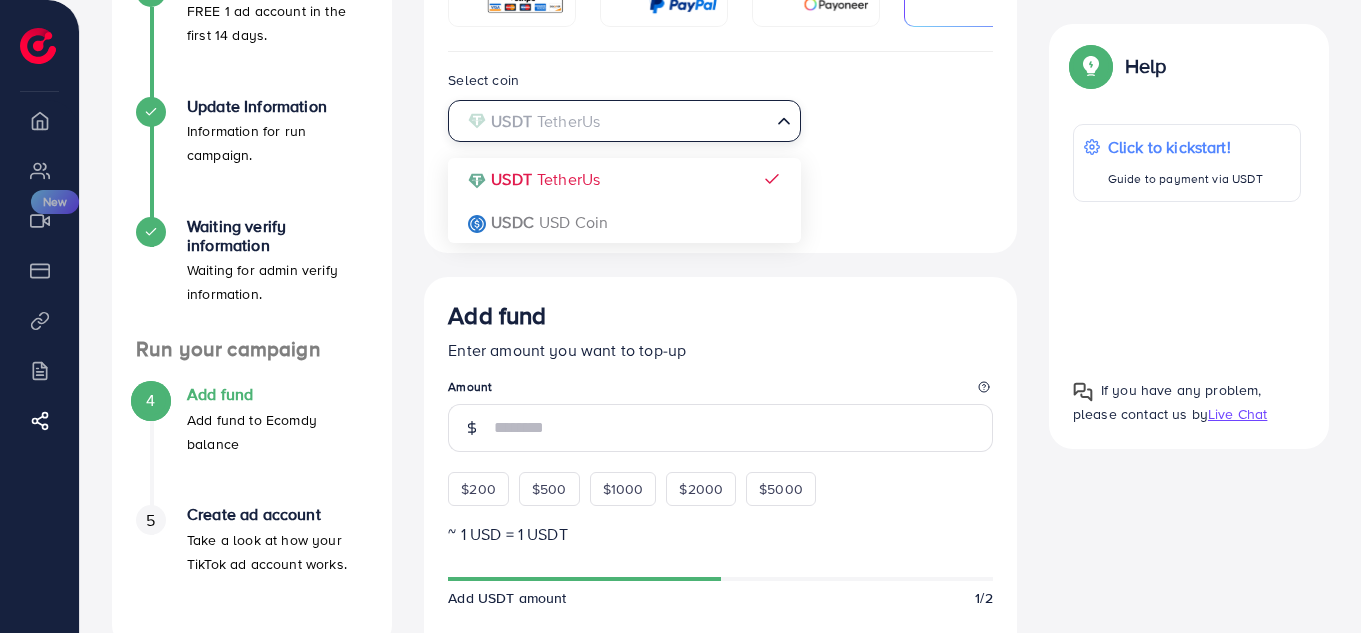 click at bounding box center (612, 121) 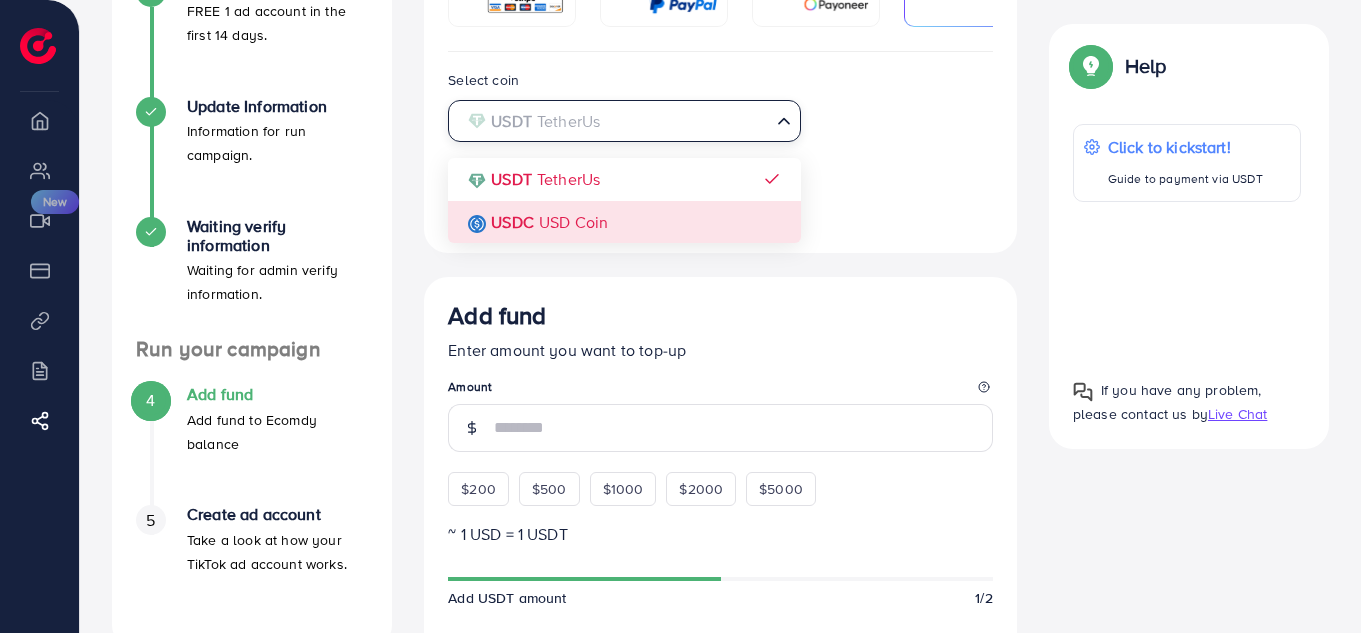 click on "Select coin   USDT TetherUs           Loading...     USDT TetherUs USDC USD Coin       Transfer network   BEP20 BSC (Binance Smart Chain)           Loading..." at bounding box center [720, 152] 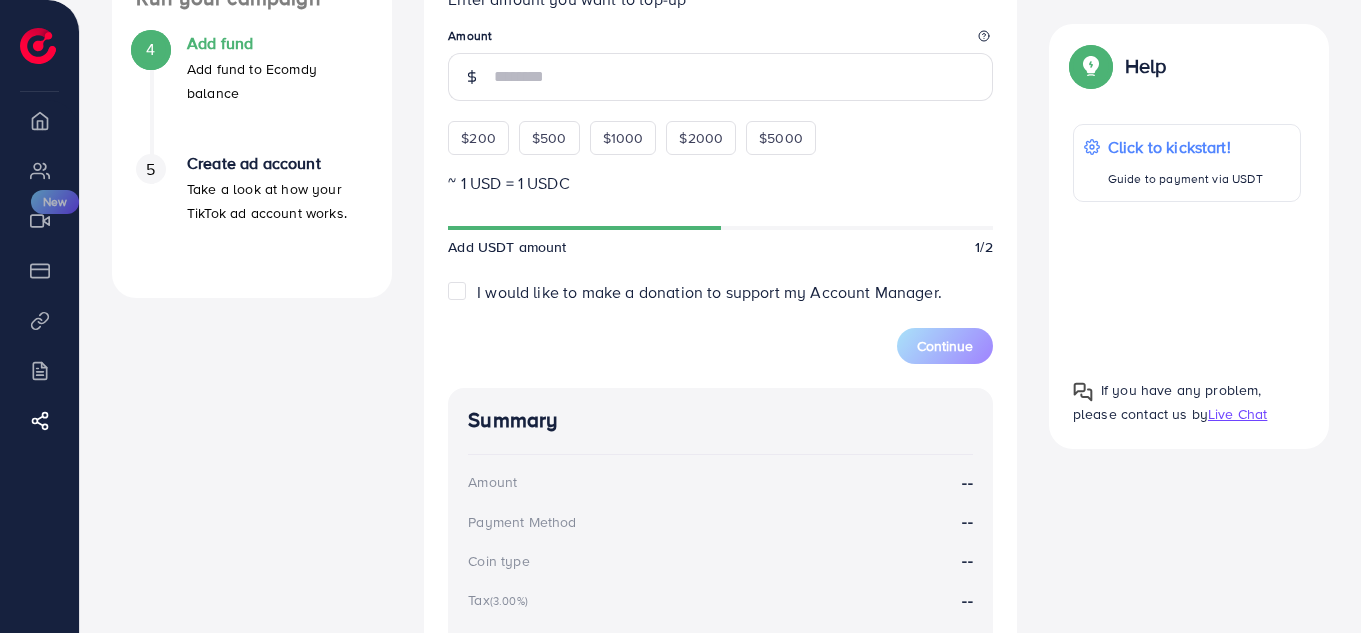 scroll, scrollTop: 700, scrollLeft: 0, axis: vertical 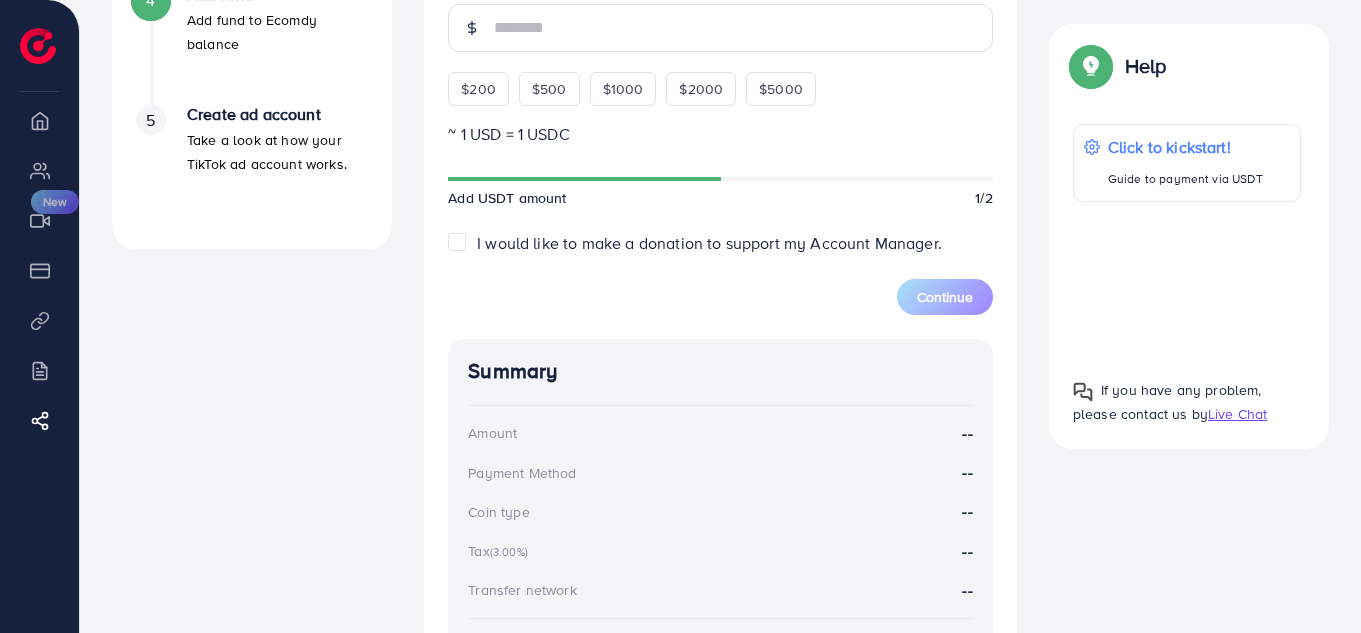 click on "I would like to make a donation to support my Account Manager." at bounding box center [709, 243] 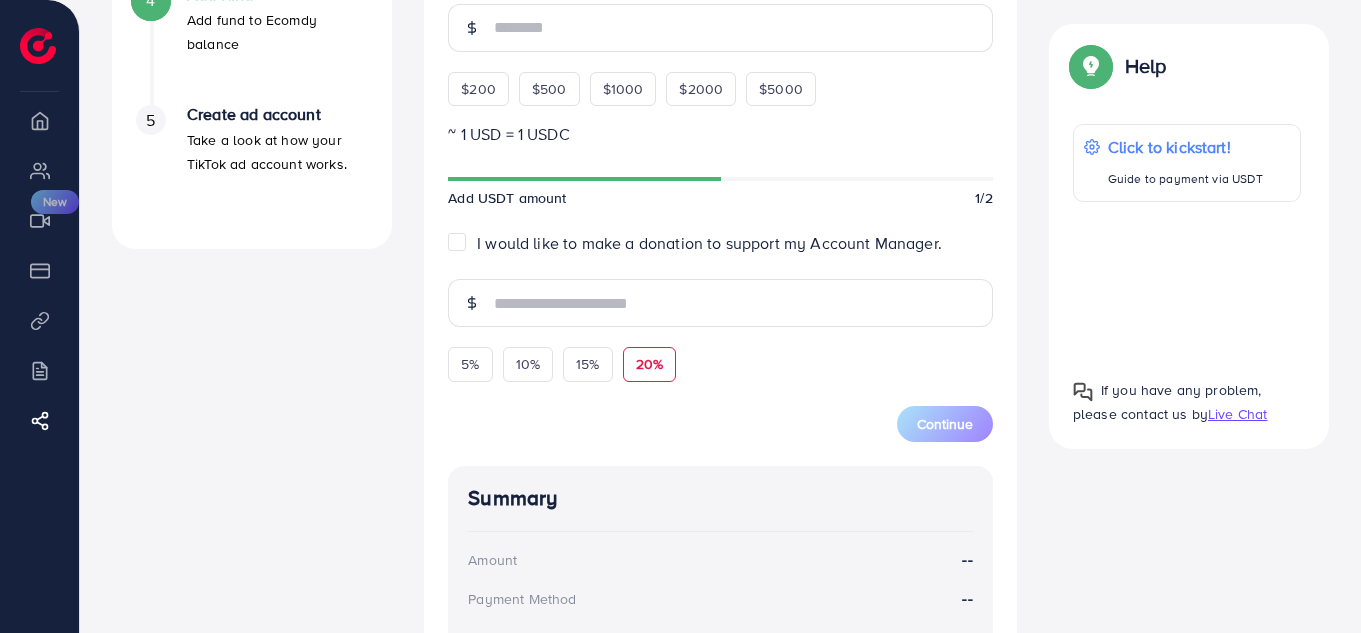click on "20%" at bounding box center (649, 364) 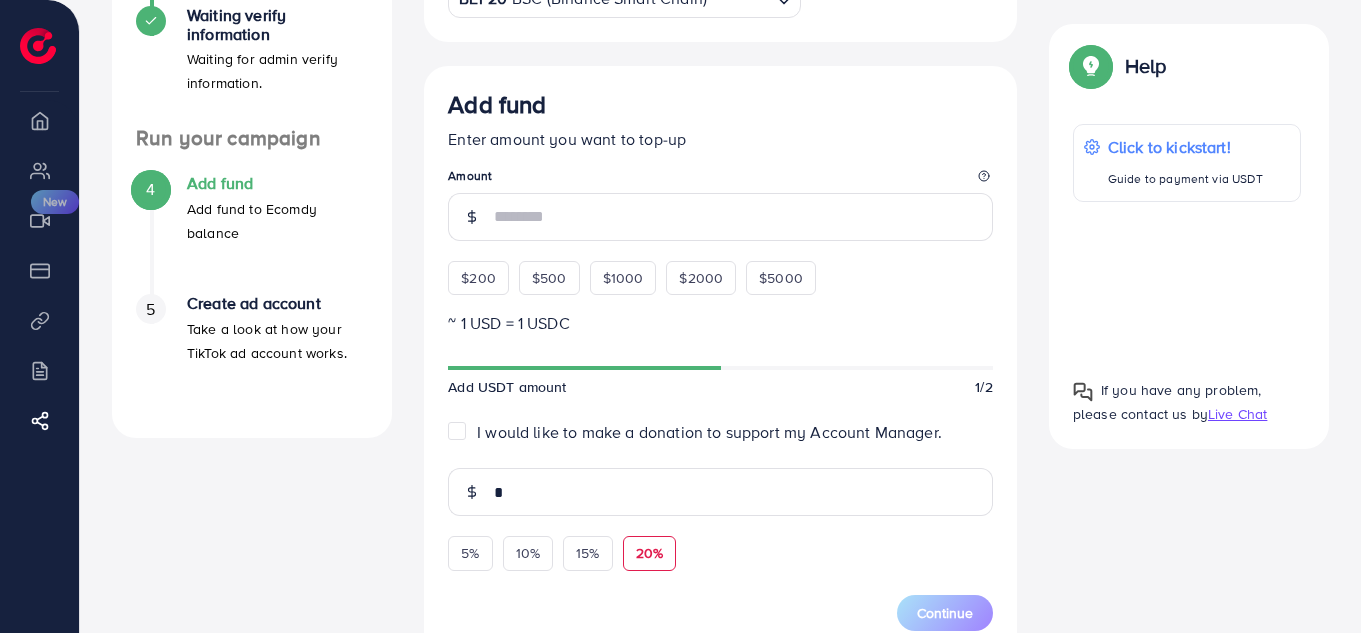 scroll, scrollTop: 500, scrollLeft: 0, axis: vertical 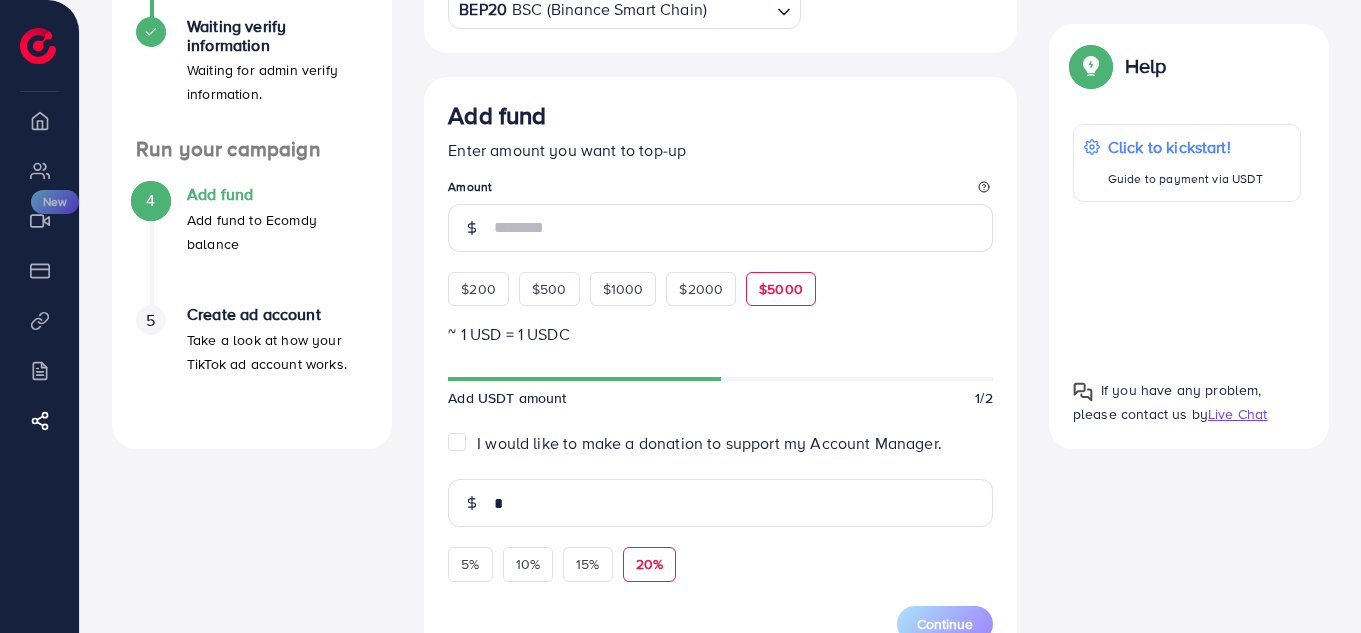 click on "$5000" at bounding box center (781, 289) 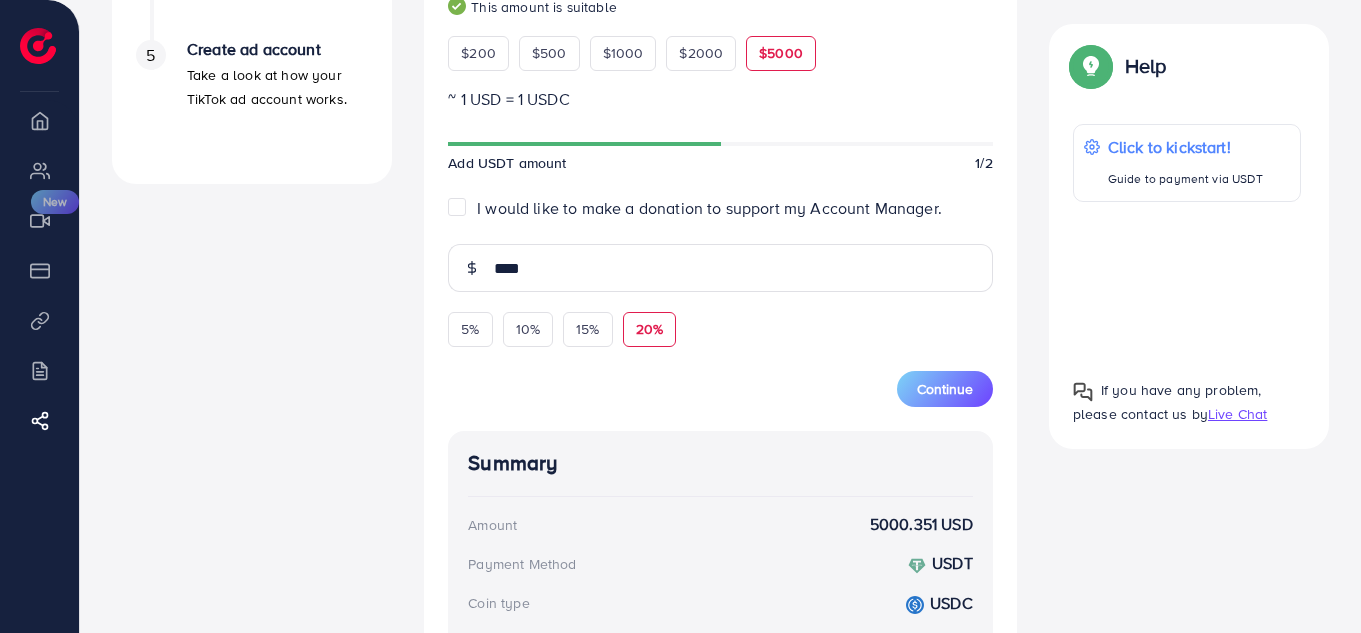 scroll, scrollTop: 800, scrollLeft: 0, axis: vertical 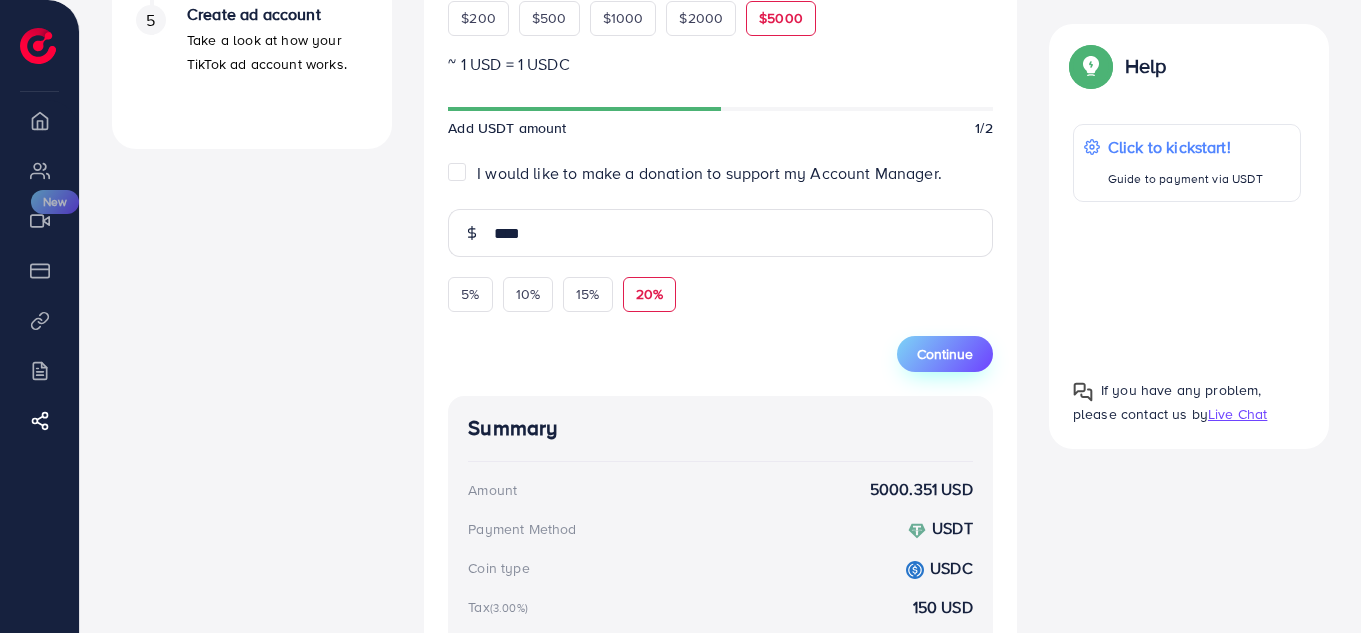 click on "Continue" at bounding box center [945, 354] 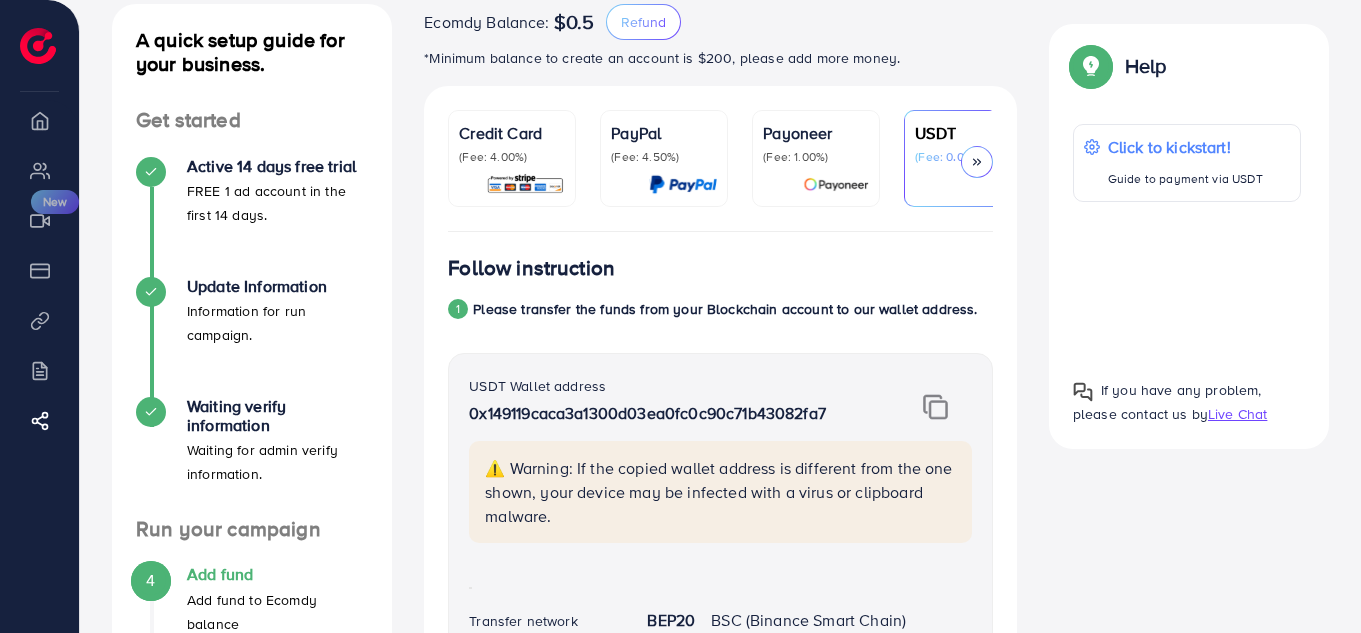 scroll, scrollTop: 100, scrollLeft: 0, axis: vertical 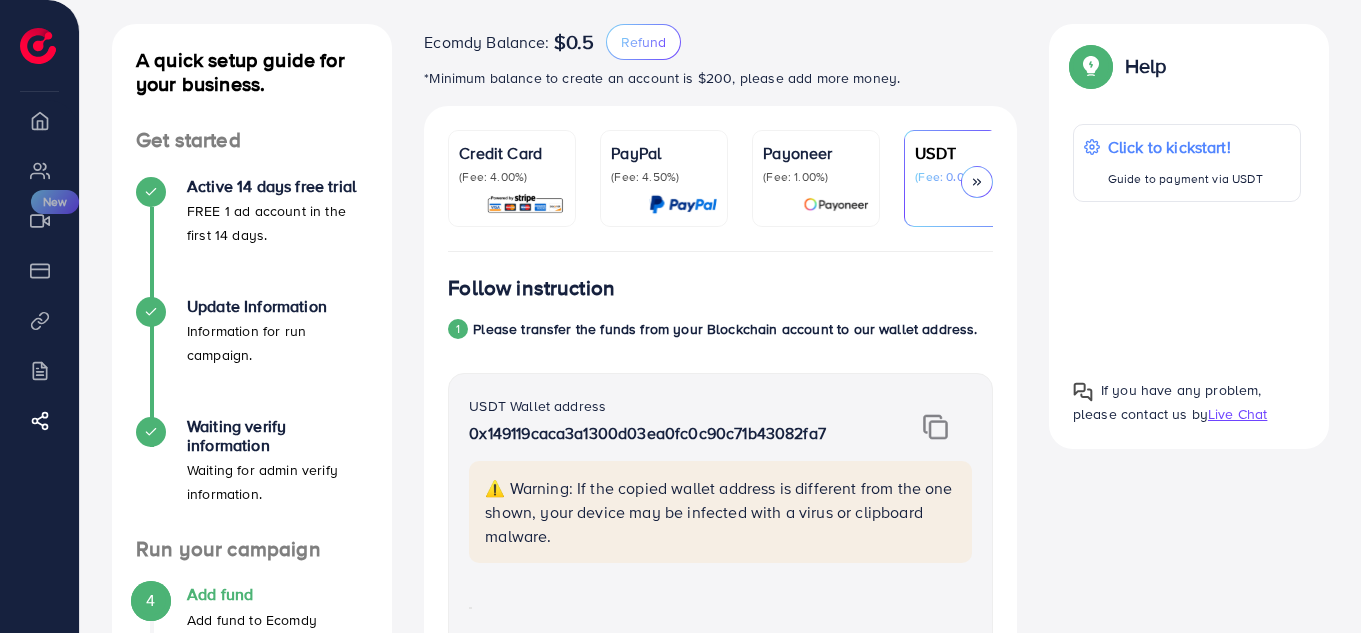 click on "(Fee: 4.00%)" at bounding box center [512, 177] 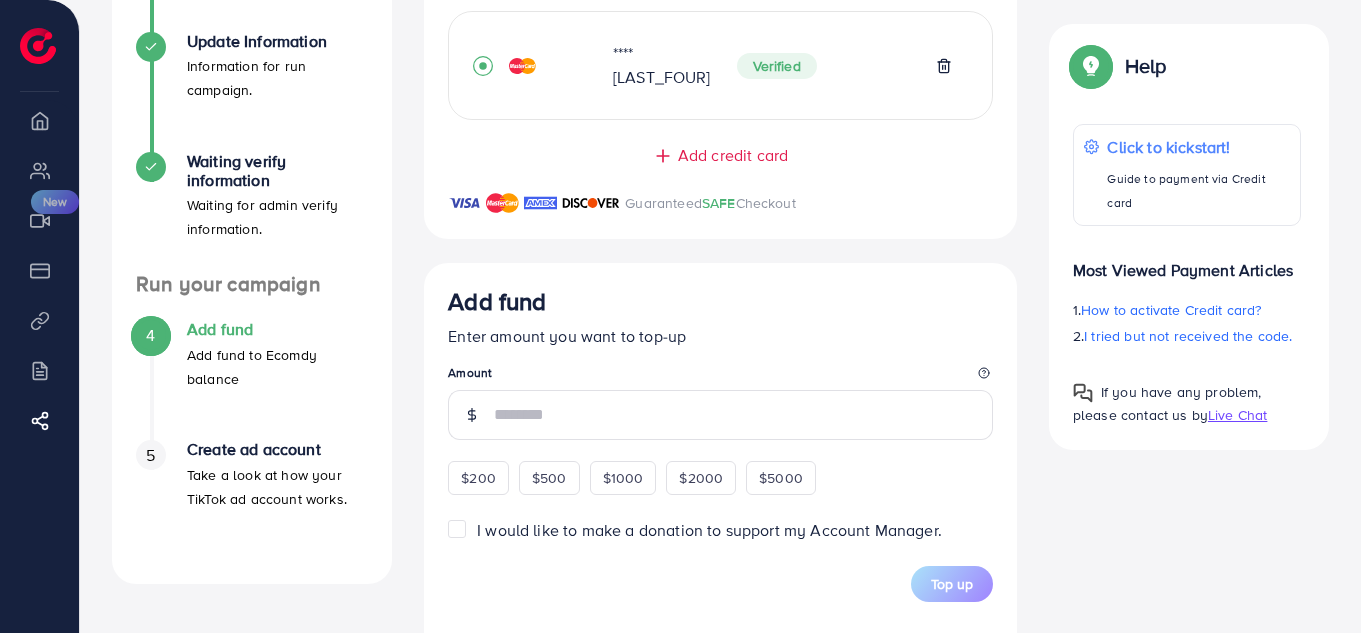 scroll, scrollTop: 400, scrollLeft: 0, axis: vertical 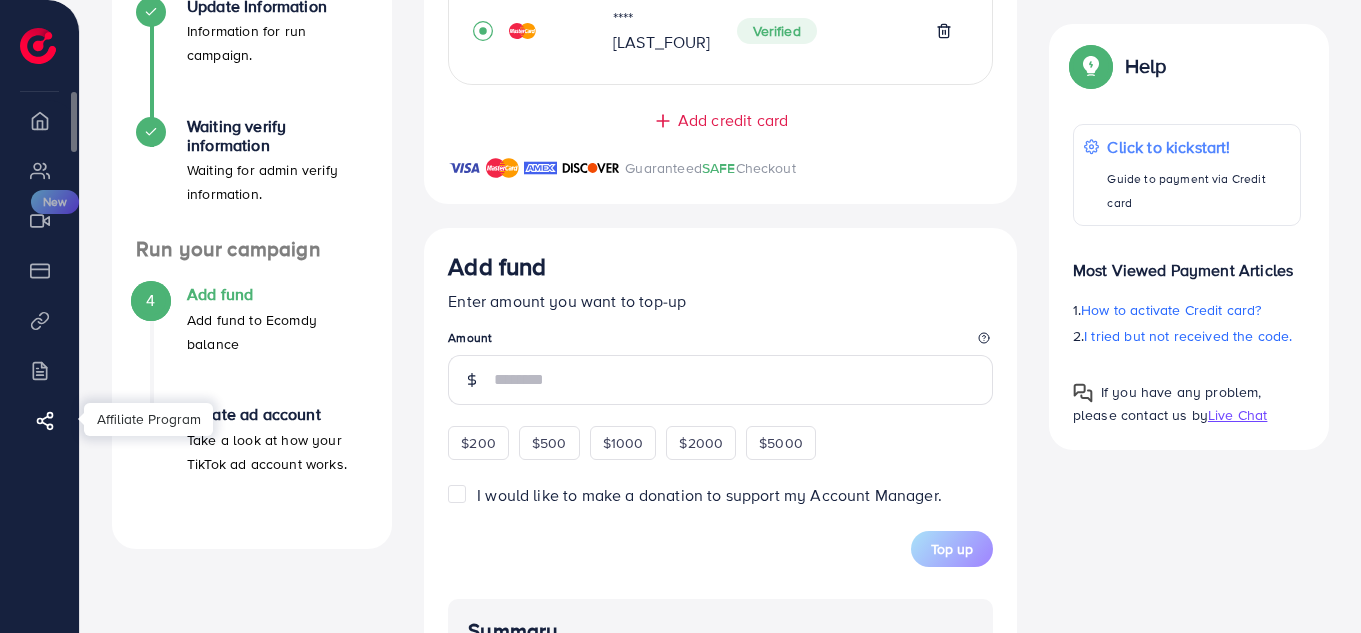 click 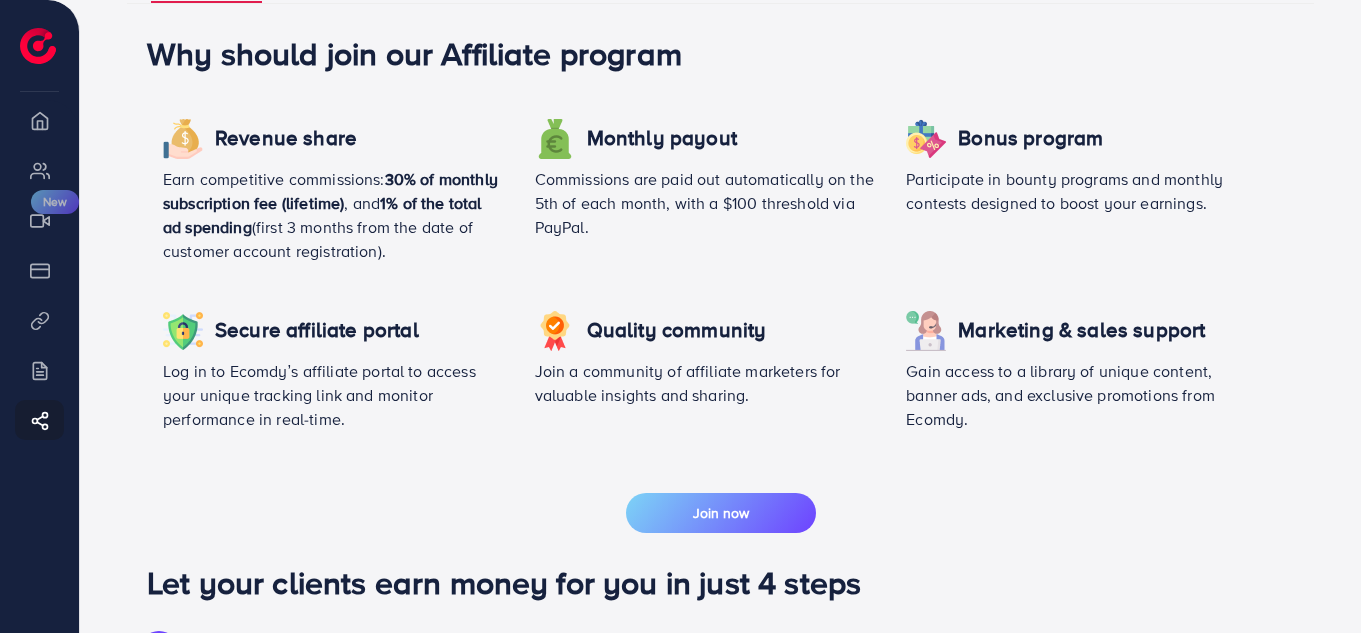 scroll, scrollTop: 473, scrollLeft: 0, axis: vertical 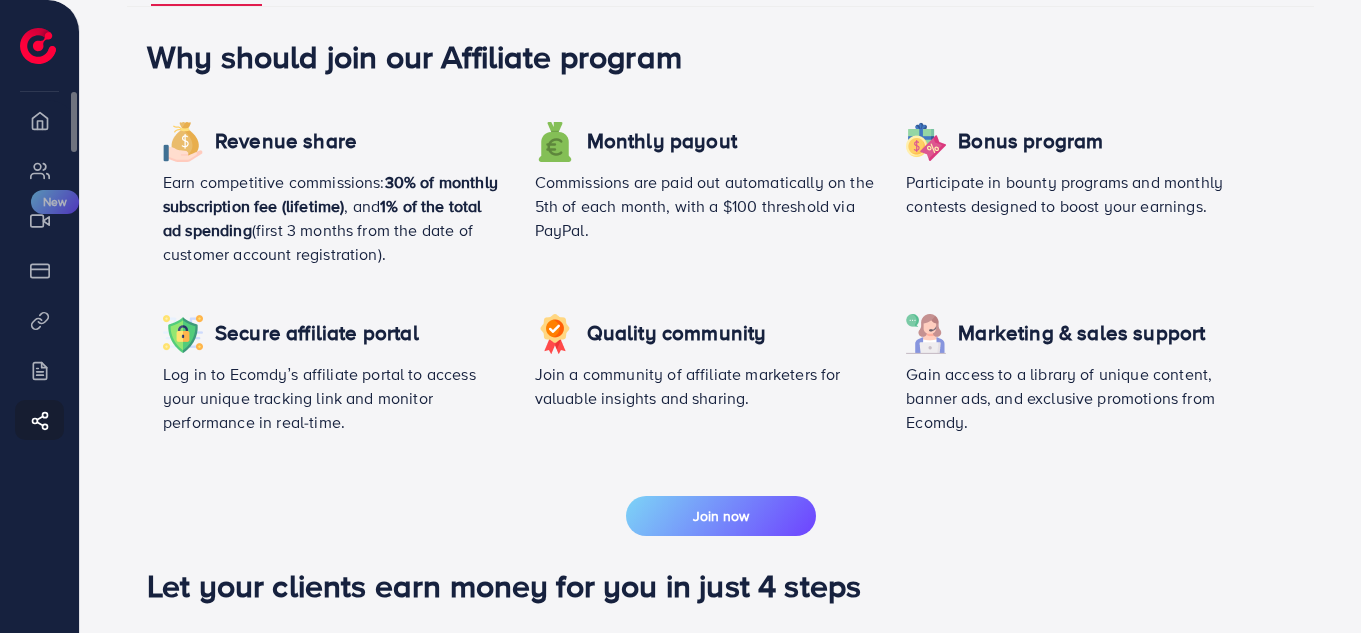 click on "Creative center  New" at bounding box center [39, 220] 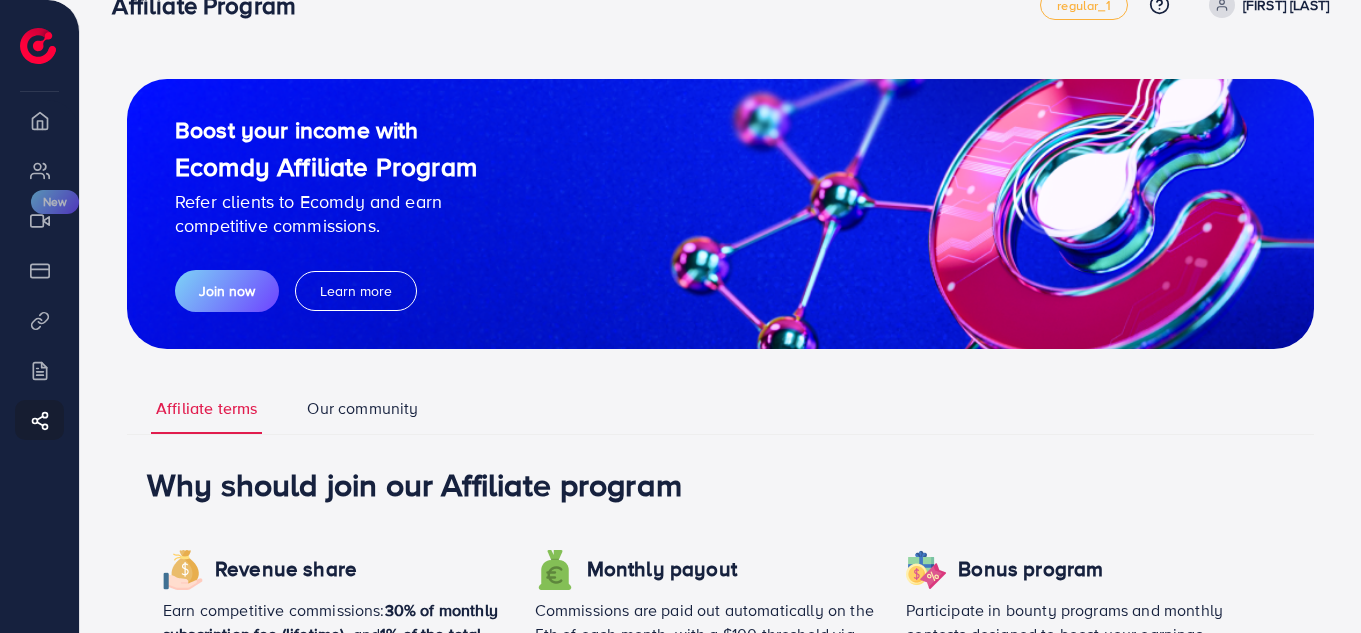 scroll, scrollTop: 0, scrollLeft: 0, axis: both 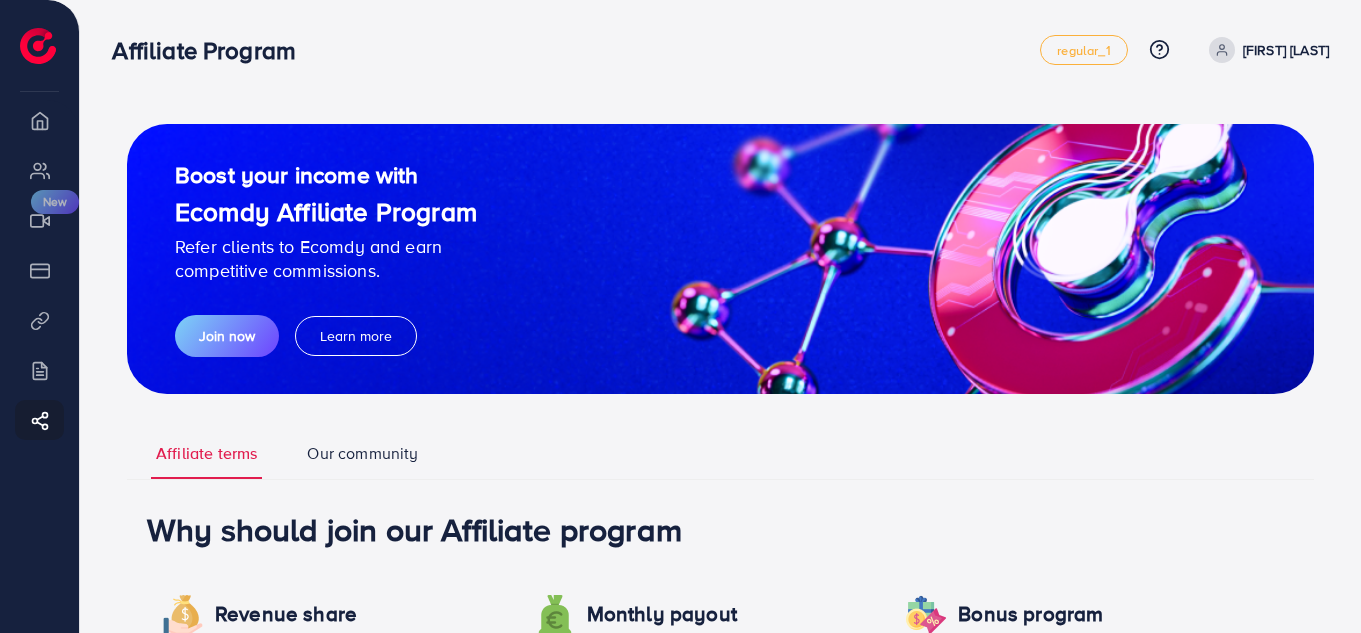 click on "Affiliate Program" at bounding box center (212, 50) 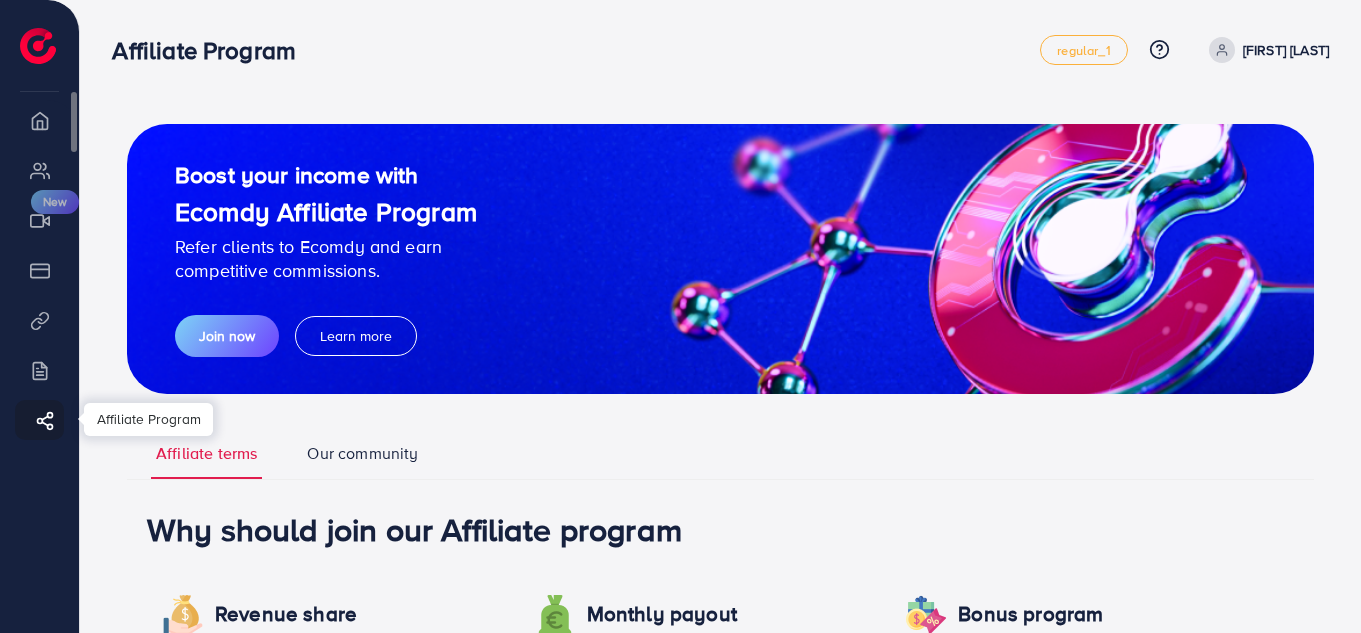 click 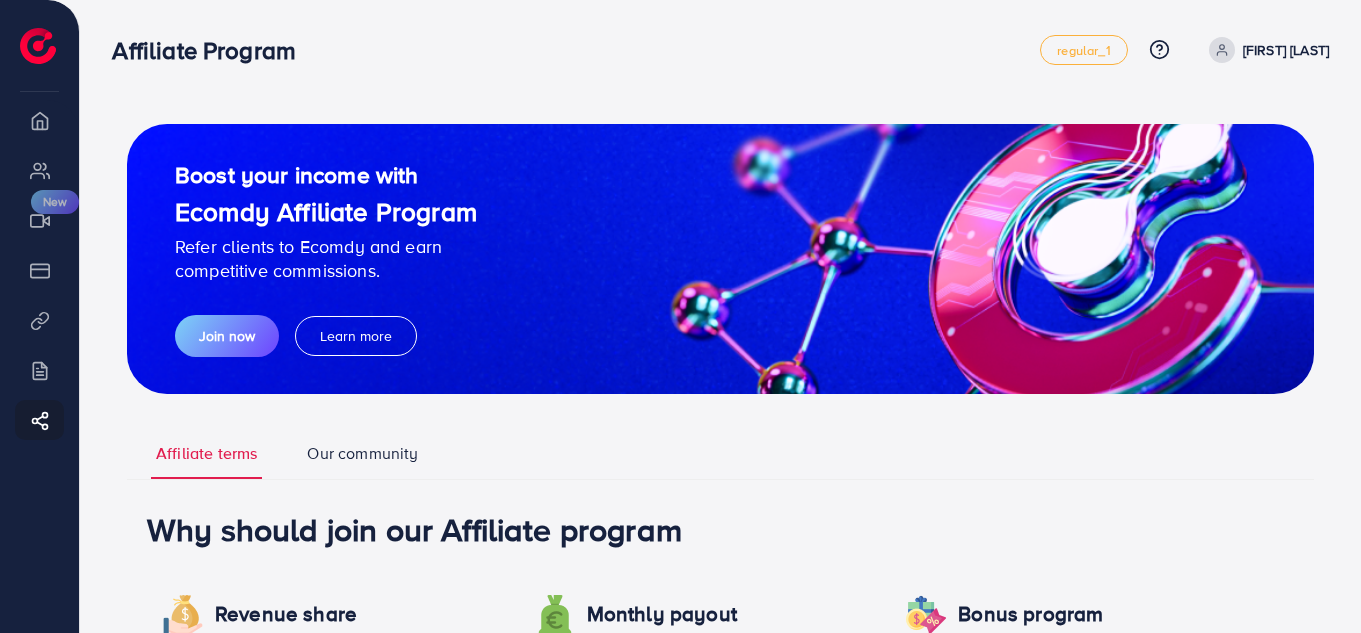 click on "Boost your income with   Ecomdy Affiliate Program   Refer clients to Ecomdy and earn   competitive commissions.   Join now   Learn more  Affiliate terms Our community  Why should join our Affiliate program   Revenue share   Earn competitive commissions:  30% of monthly subscription fee (lifetime) , and  1% of the total ad spending  (first 3 months from the date of customer account registration).   Monthly payout   Commissions are paid out automatically on the 5th of each month, with a $100 threshold via PayPal.   Bonus program   Participate in bounty programs and monthly contests designed to boost your earnings.   Secure affiliate portal   Log in to Ecomdy’s affiliate portal to access your unique tracking link and monitor performance in real-time.   Quality community   Join a community of affiliate marketers for valuable insights and sharing.   Marketing & sales support   Gain access to a library of unique content, banner ads, and exclusive promotions from Ecomdy.   Join now   1  Sign up here  2  Share  3" at bounding box center [720, 853] 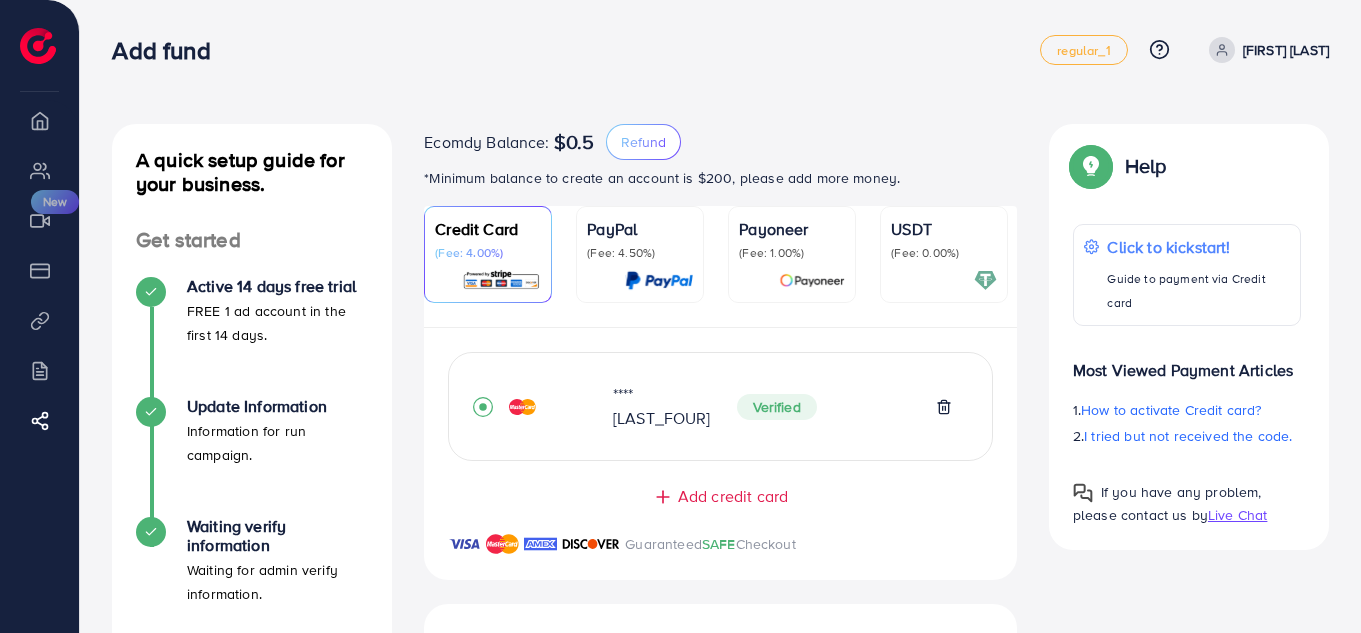 scroll, scrollTop: 424, scrollLeft: 0, axis: vertical 